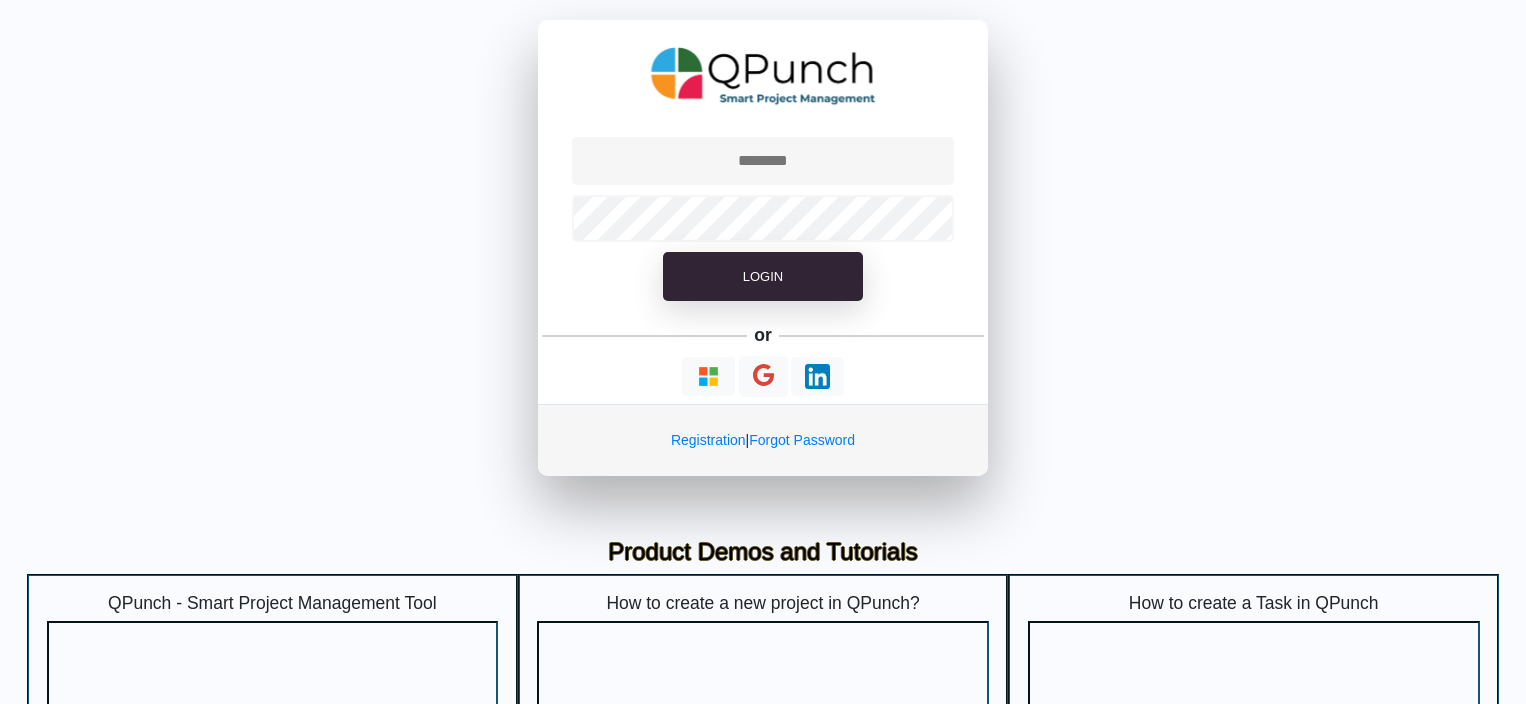 scroll, scrollTop: 0, scrollLeft: 0, axis: both 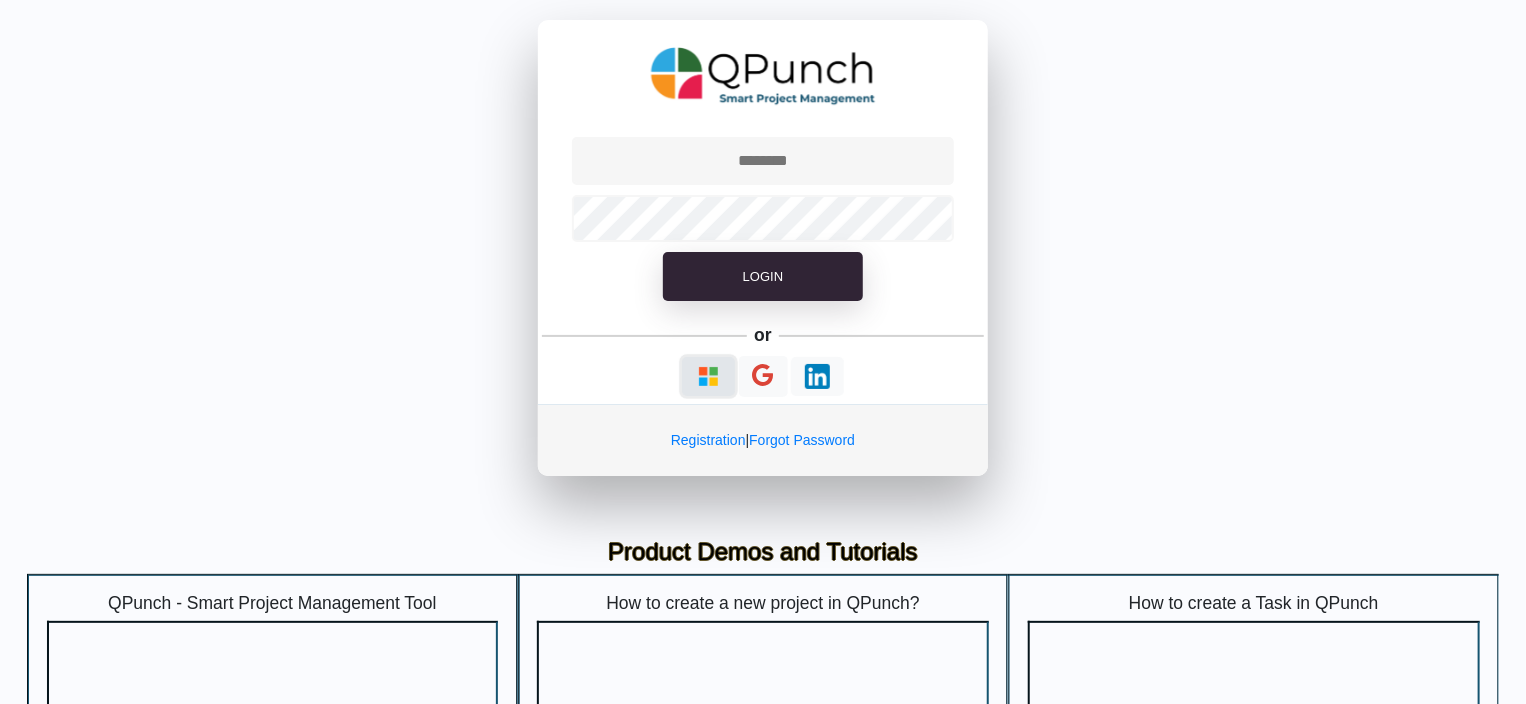 type on "**********" 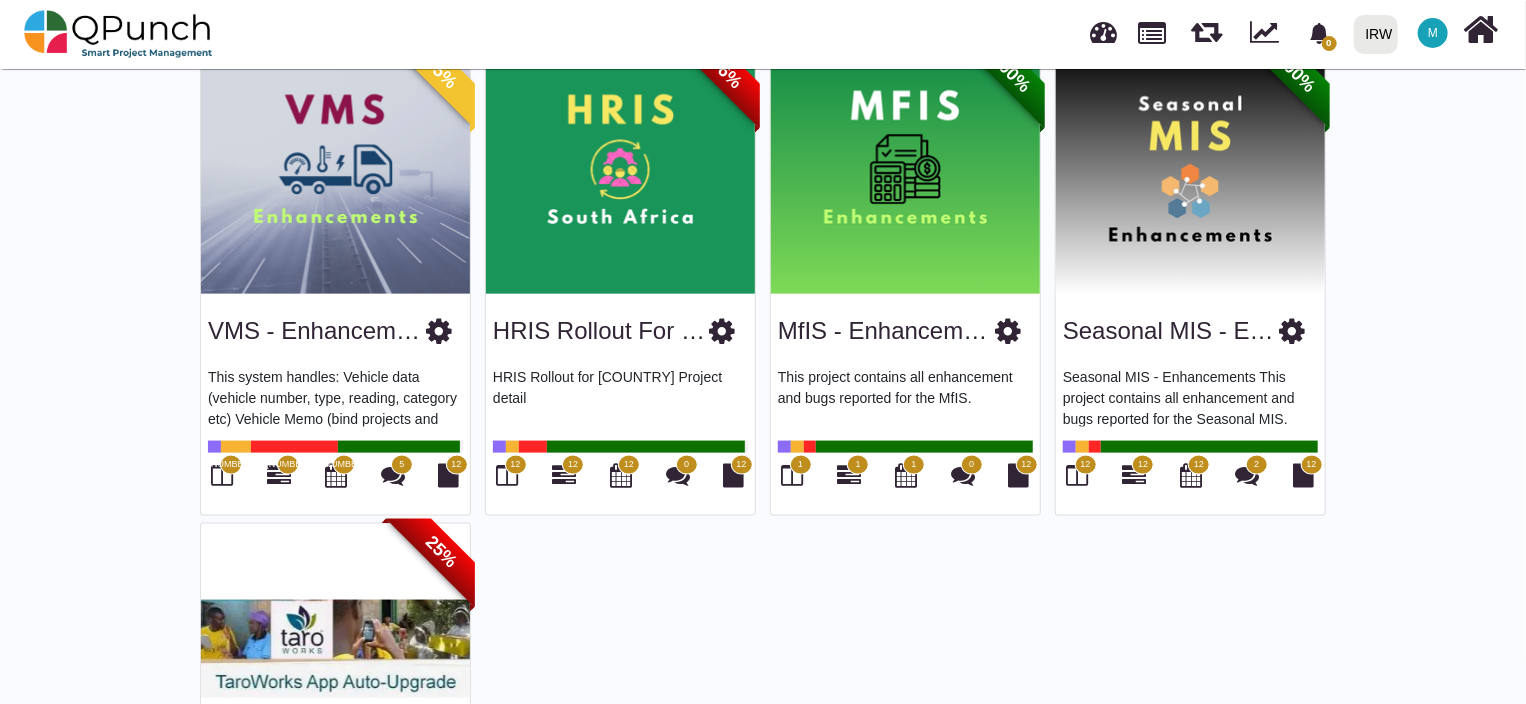 scroll, scrollTop: 933, scrollLeft: 0, axis: vertical 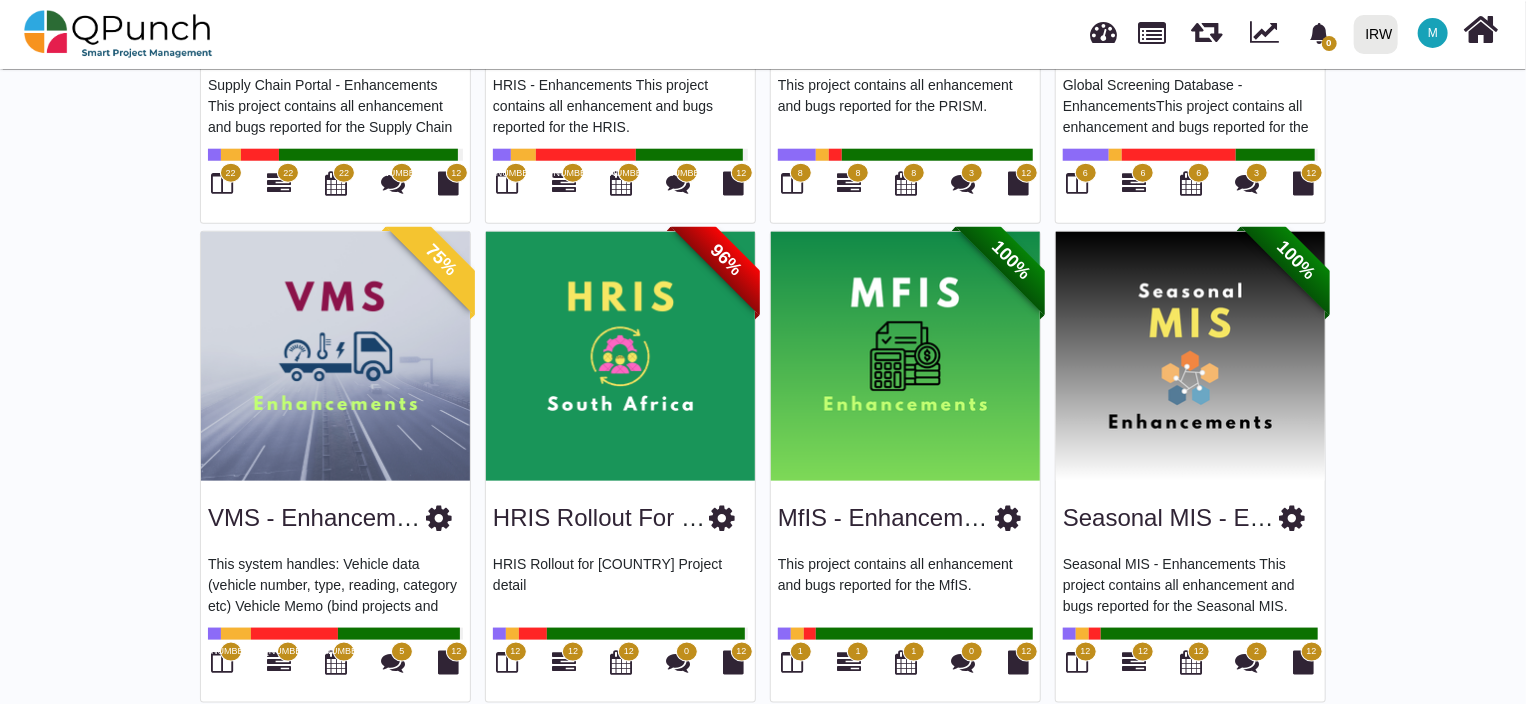 click at bounding box center (1190, 357) 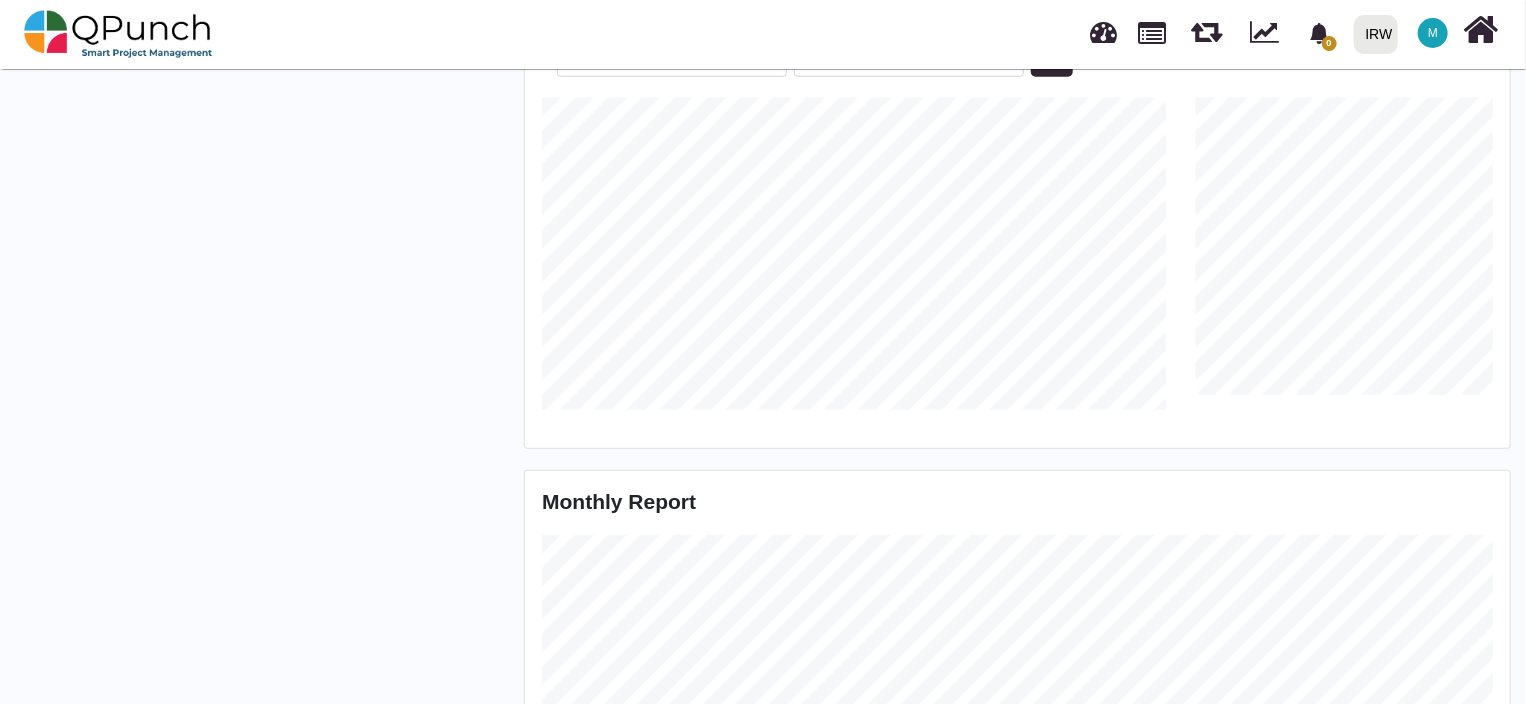 scroll, scrollTop: 0, scrollLeft: 0, axis: both 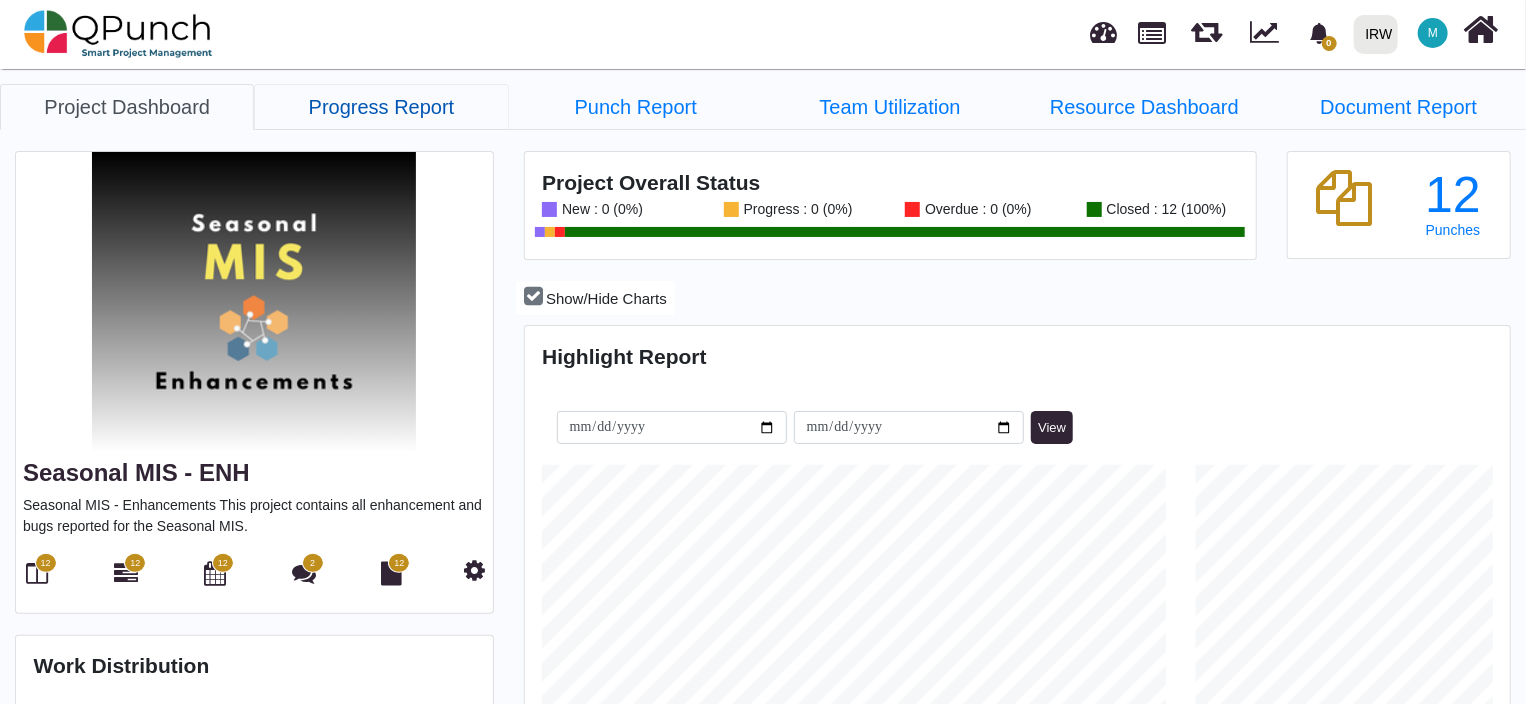 click on "Progress Report" at bounding box center (381, 107) 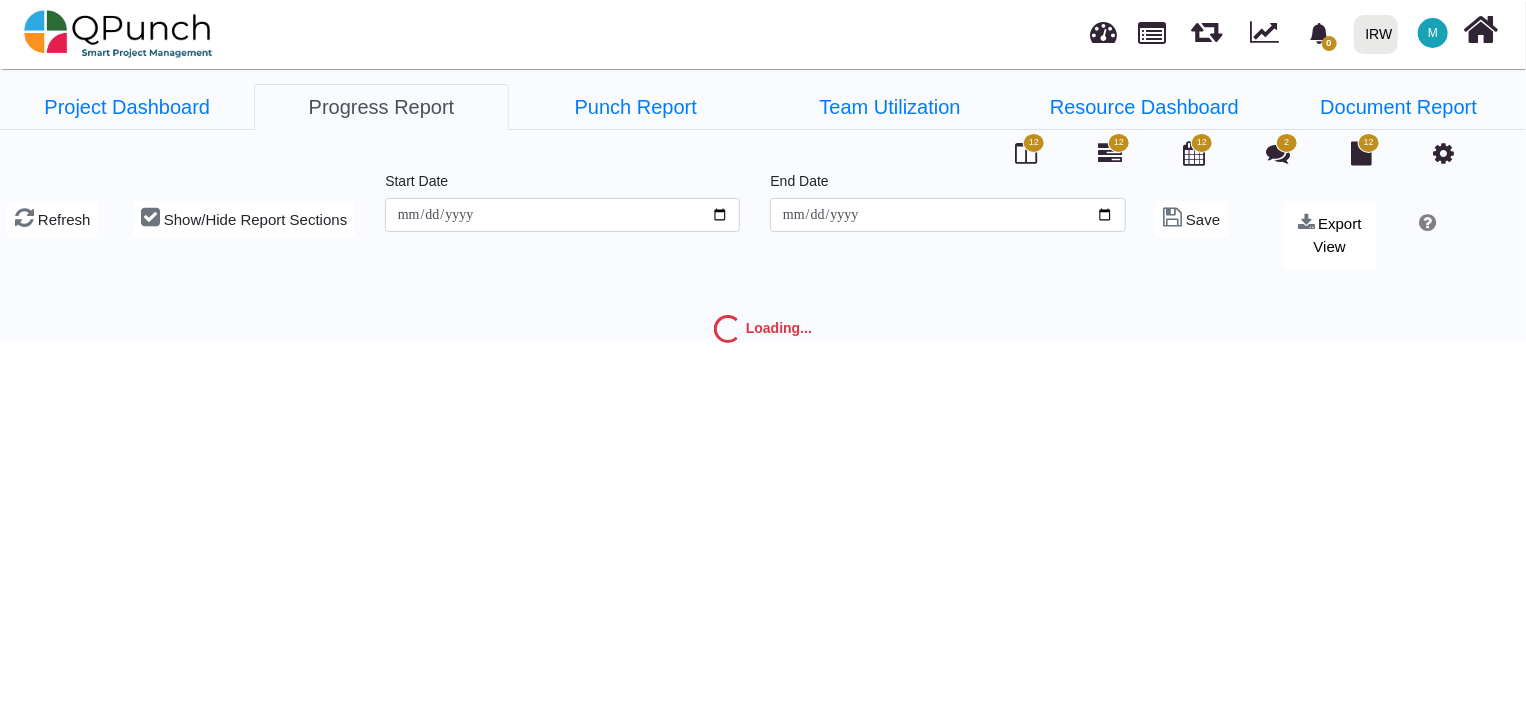 type on "**********" 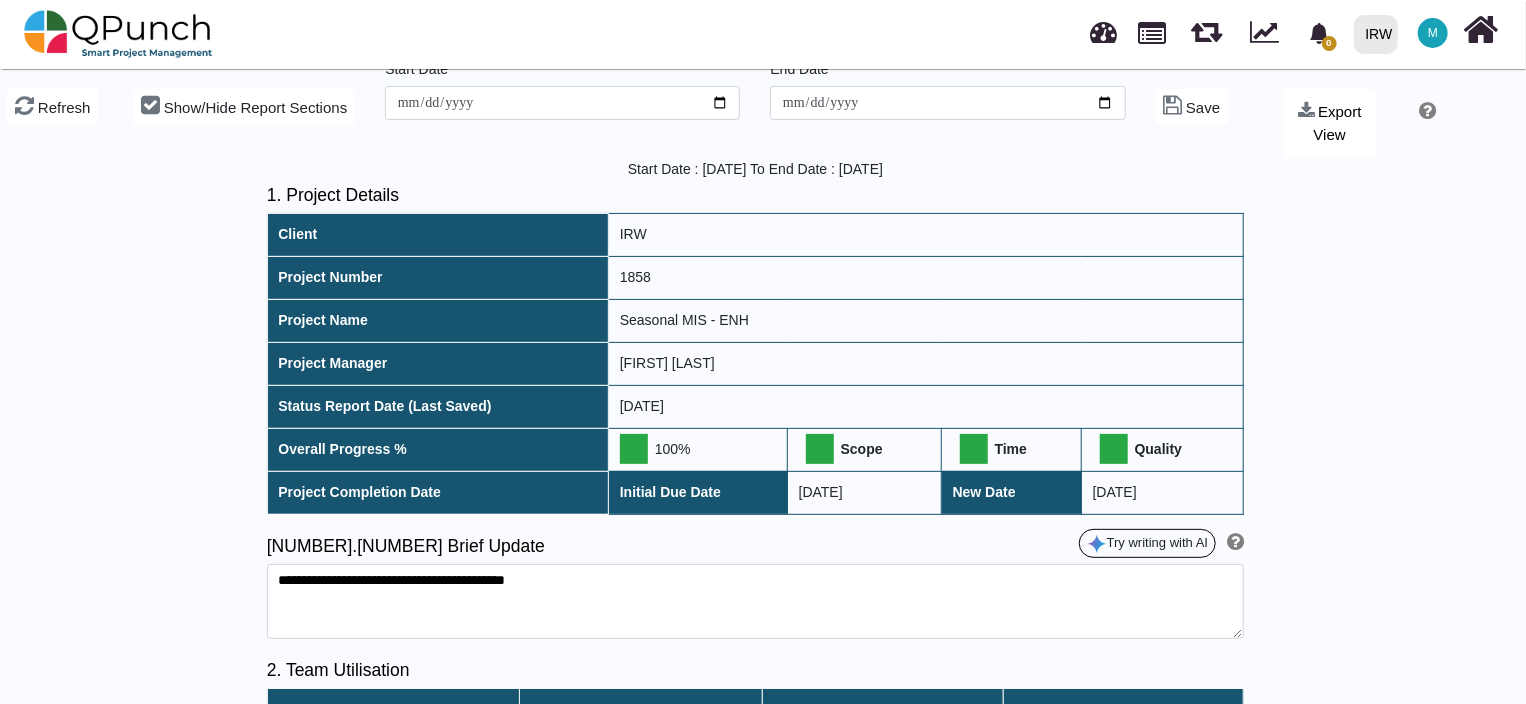 scroll, scrollTop: 0, scrollLeft: 0, axis: both 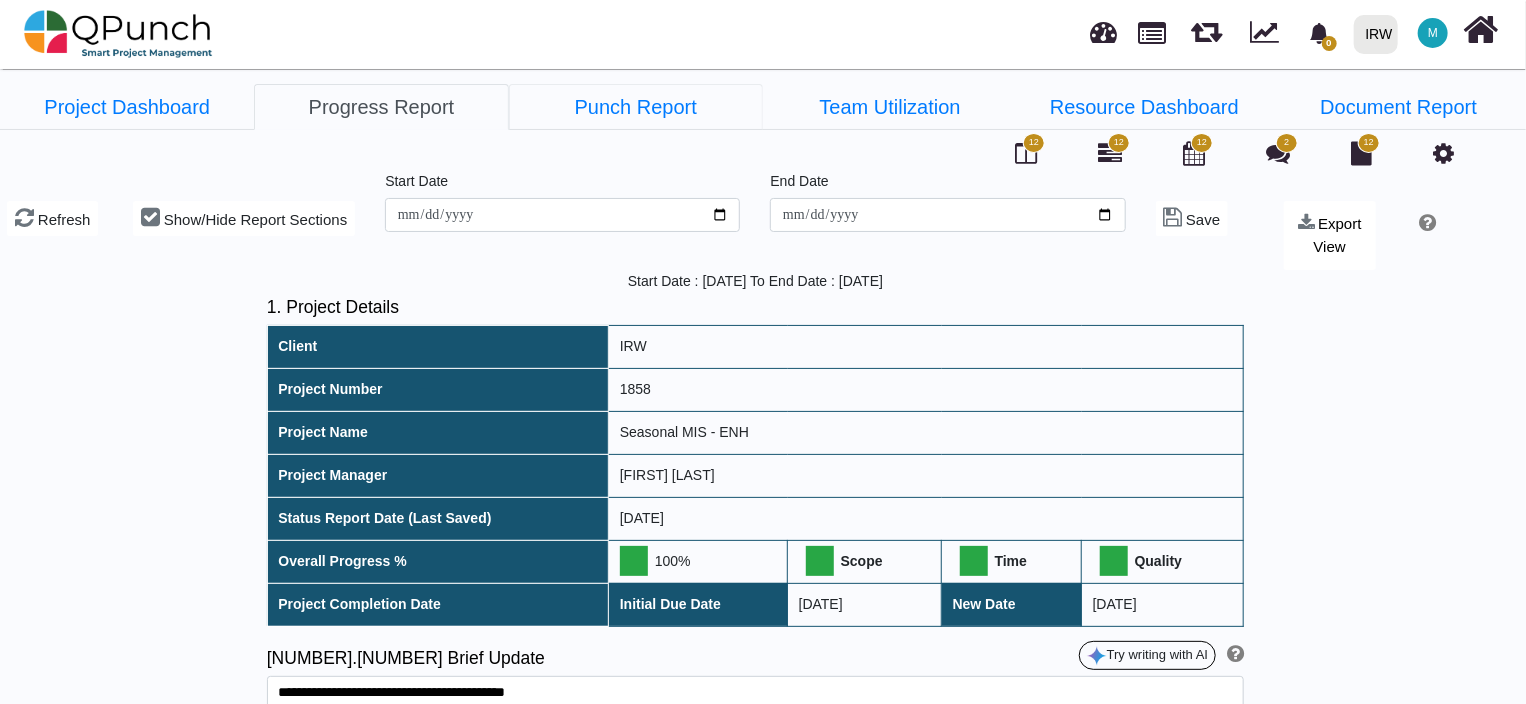 drag, startPoint x: 628, startPoint y: 110, endPoint x: 655, endPoint y: 136, distance: 37.48333 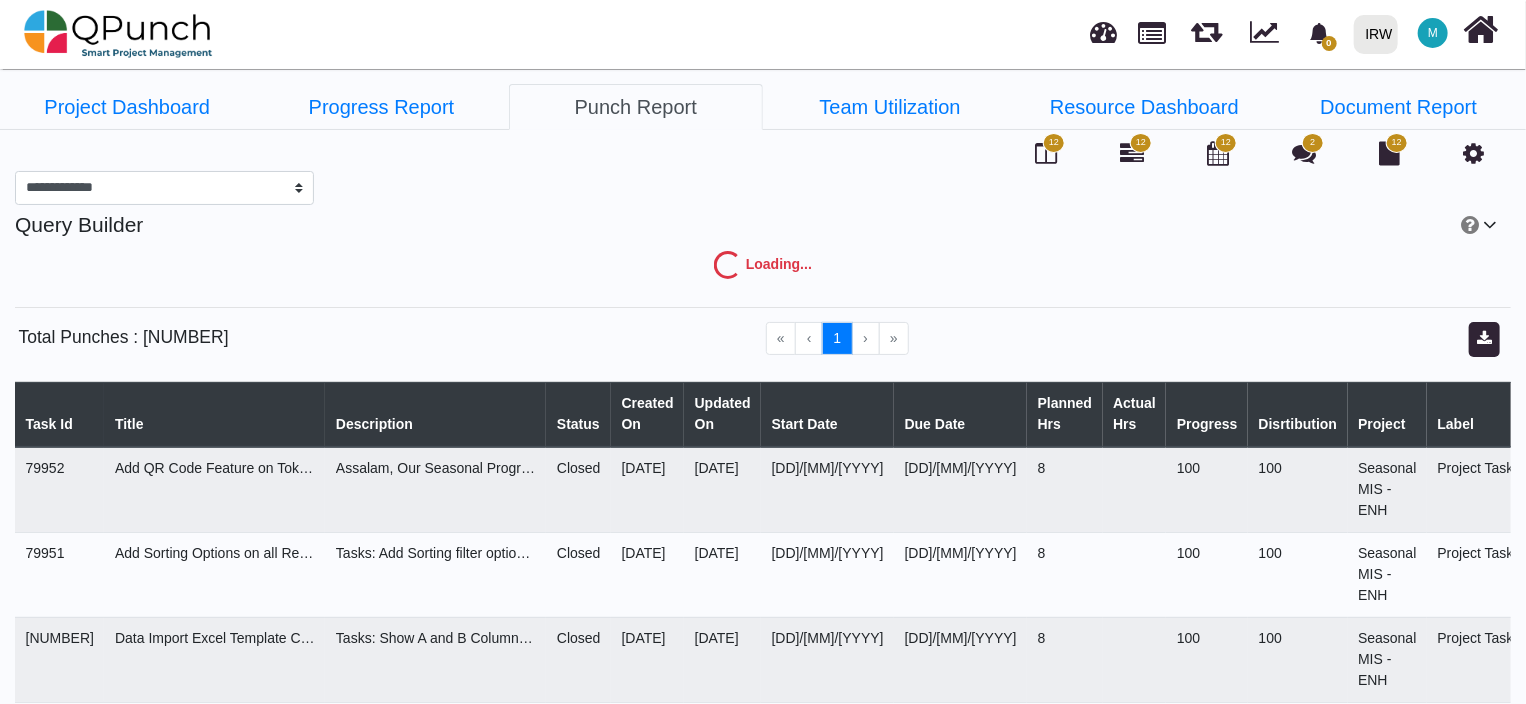 select on "***" 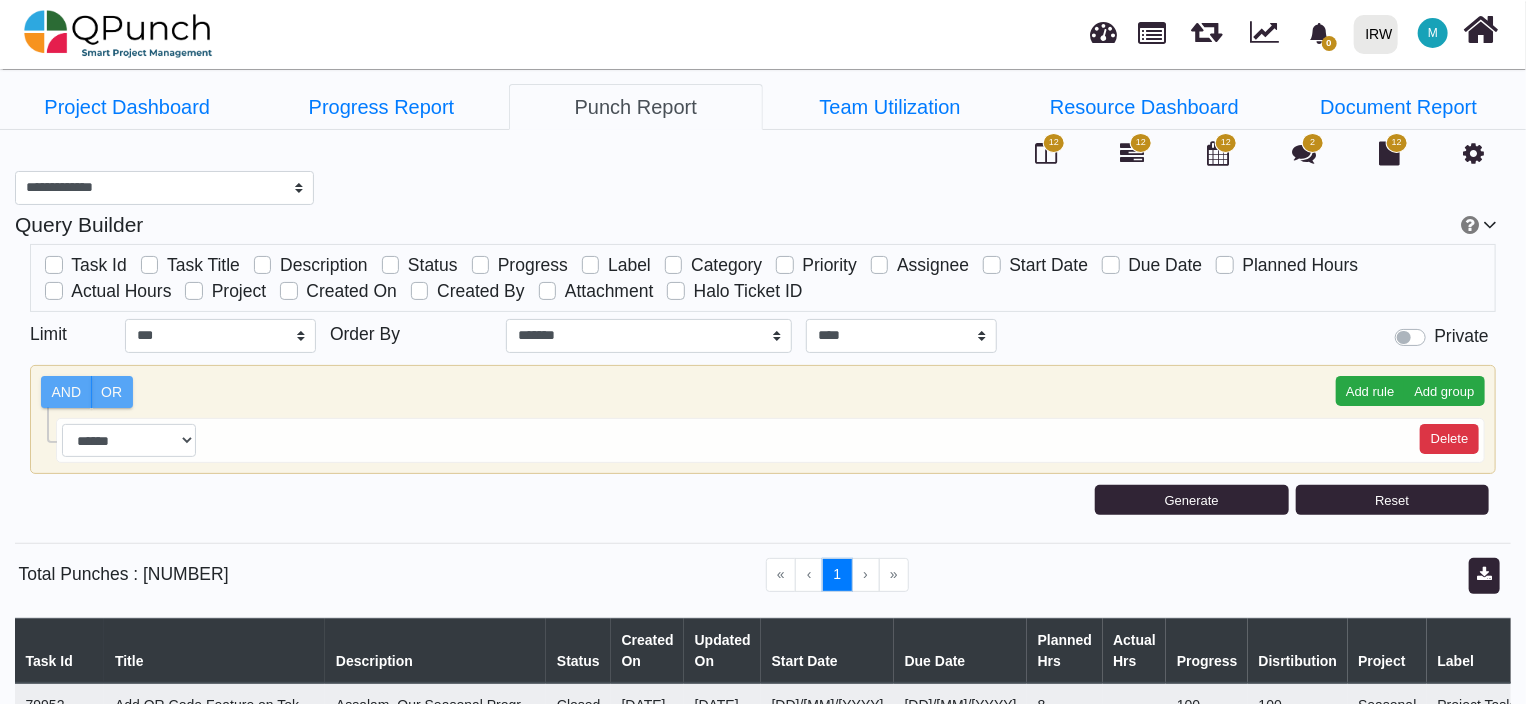 scroll, scrollTop: 0, scrollLeft: 0, axis: both 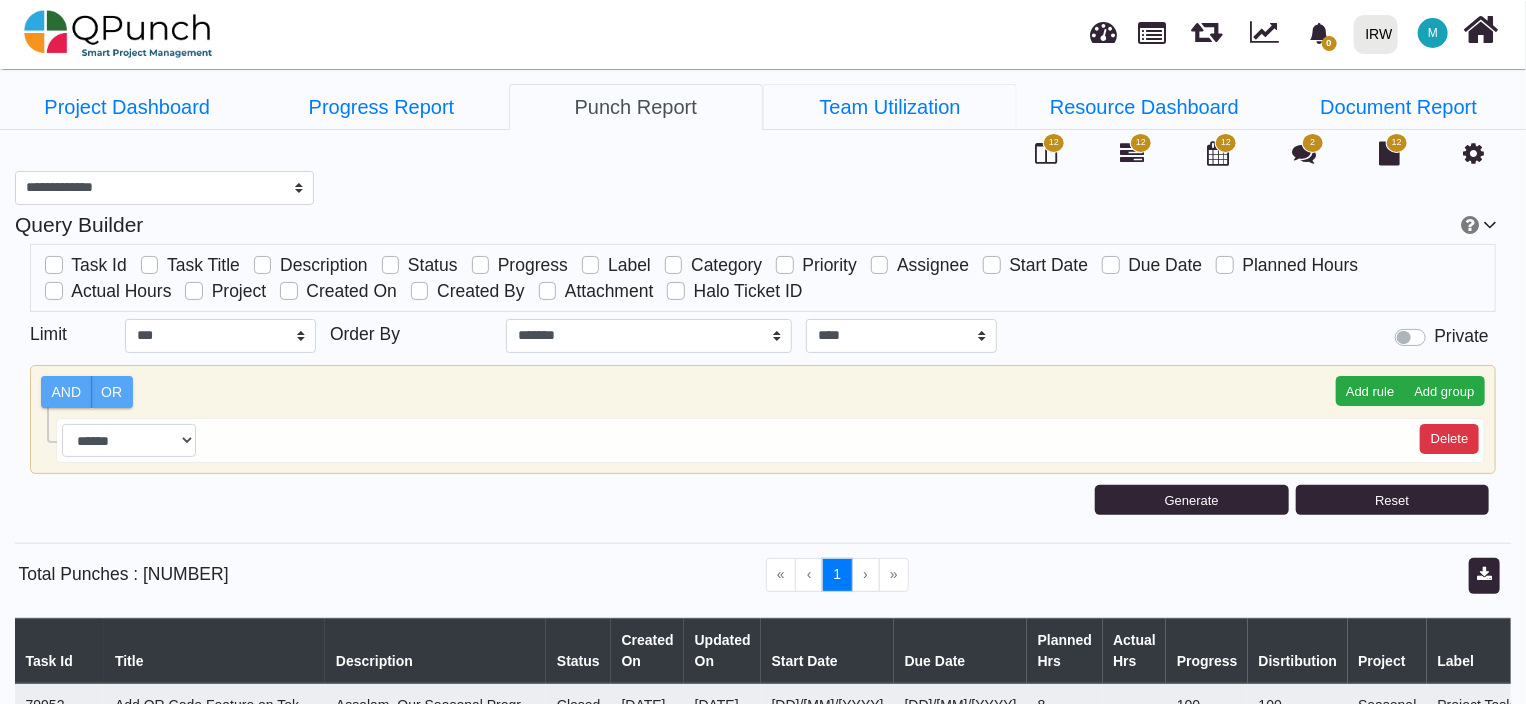 drag, startPoint x: 844, startPoint y: 116, endPoint x: 866, endPoint y: 130, distance: 26.076809 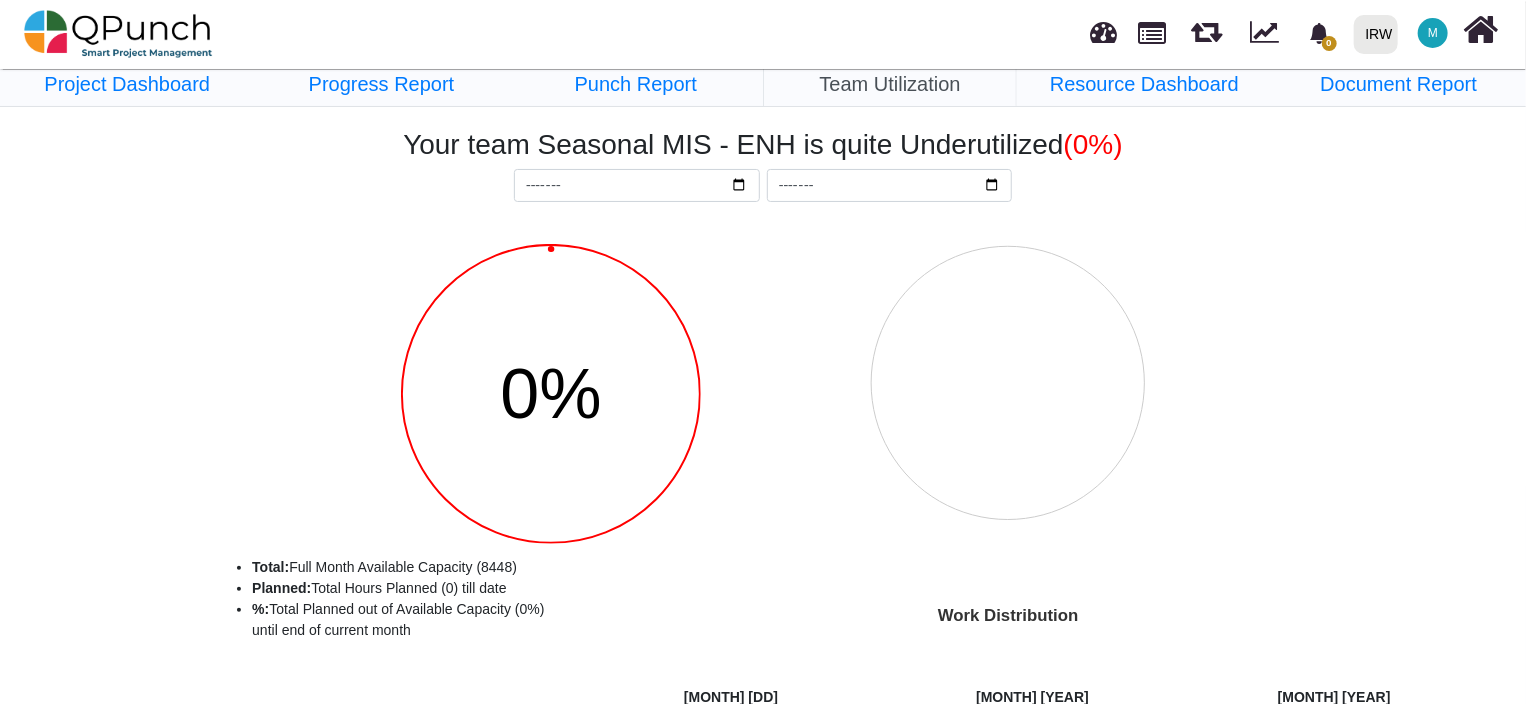 scroll, scrollTop: 0, scrollLeft: 0, axis: both 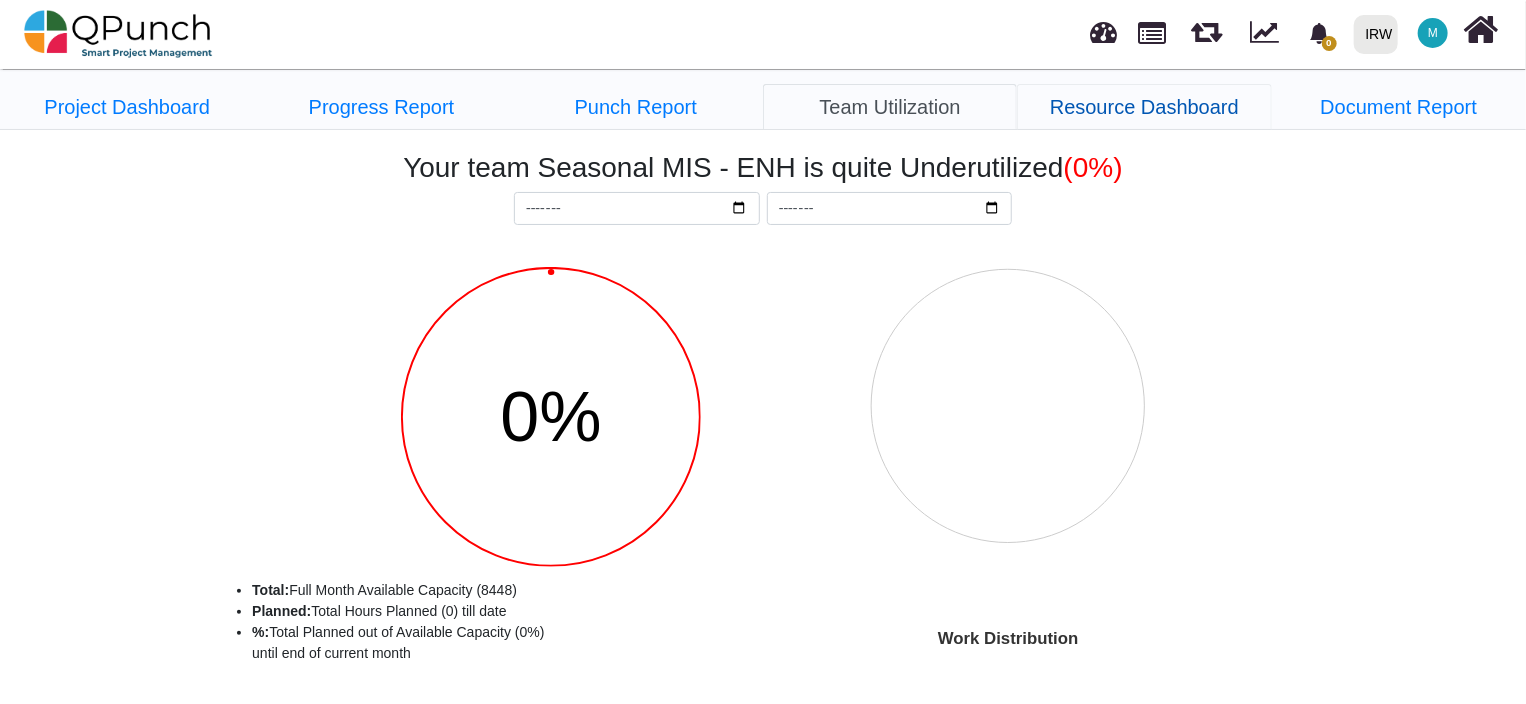 click on "Resource Dashboard" at bounding box center (1144, 107) 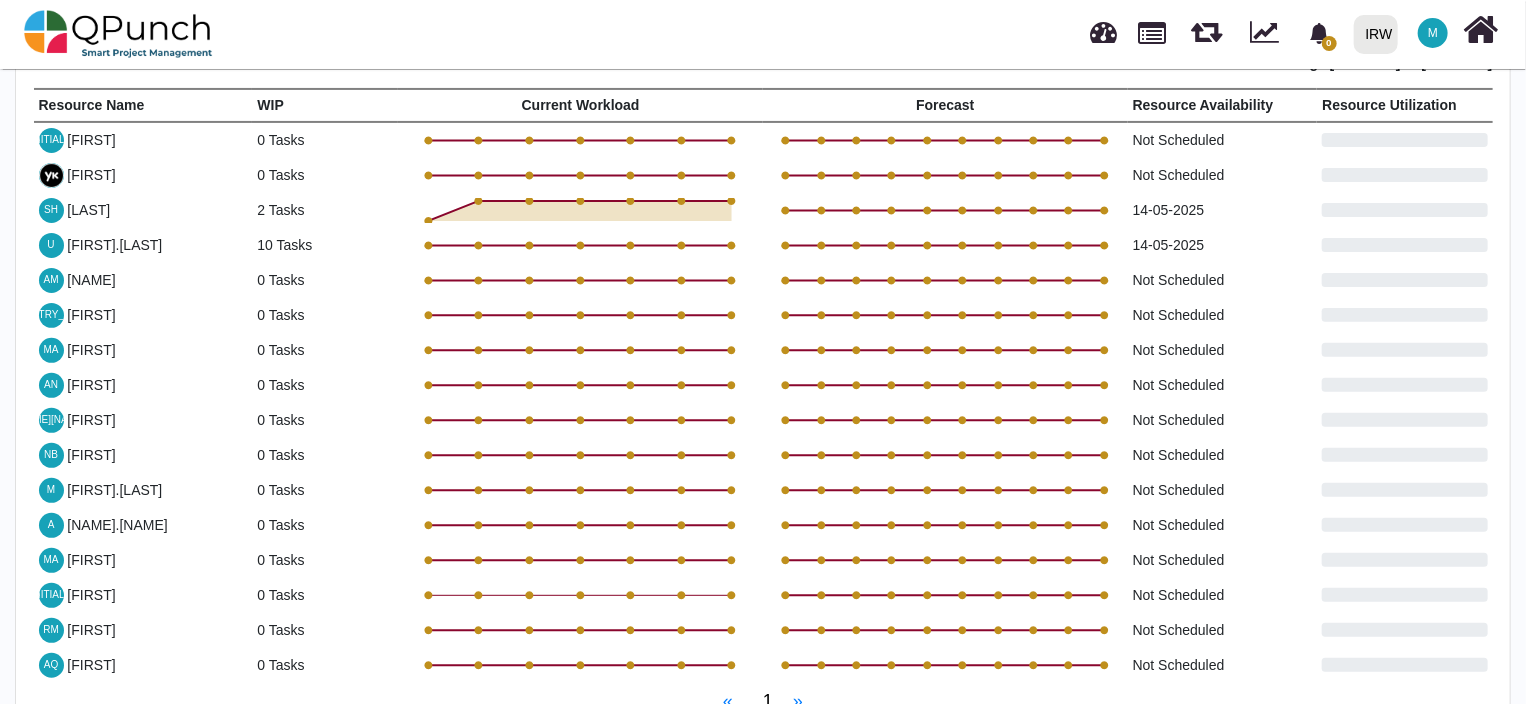 scroll, scrollTop: 133, scrollLeft: 0, axis: vertical 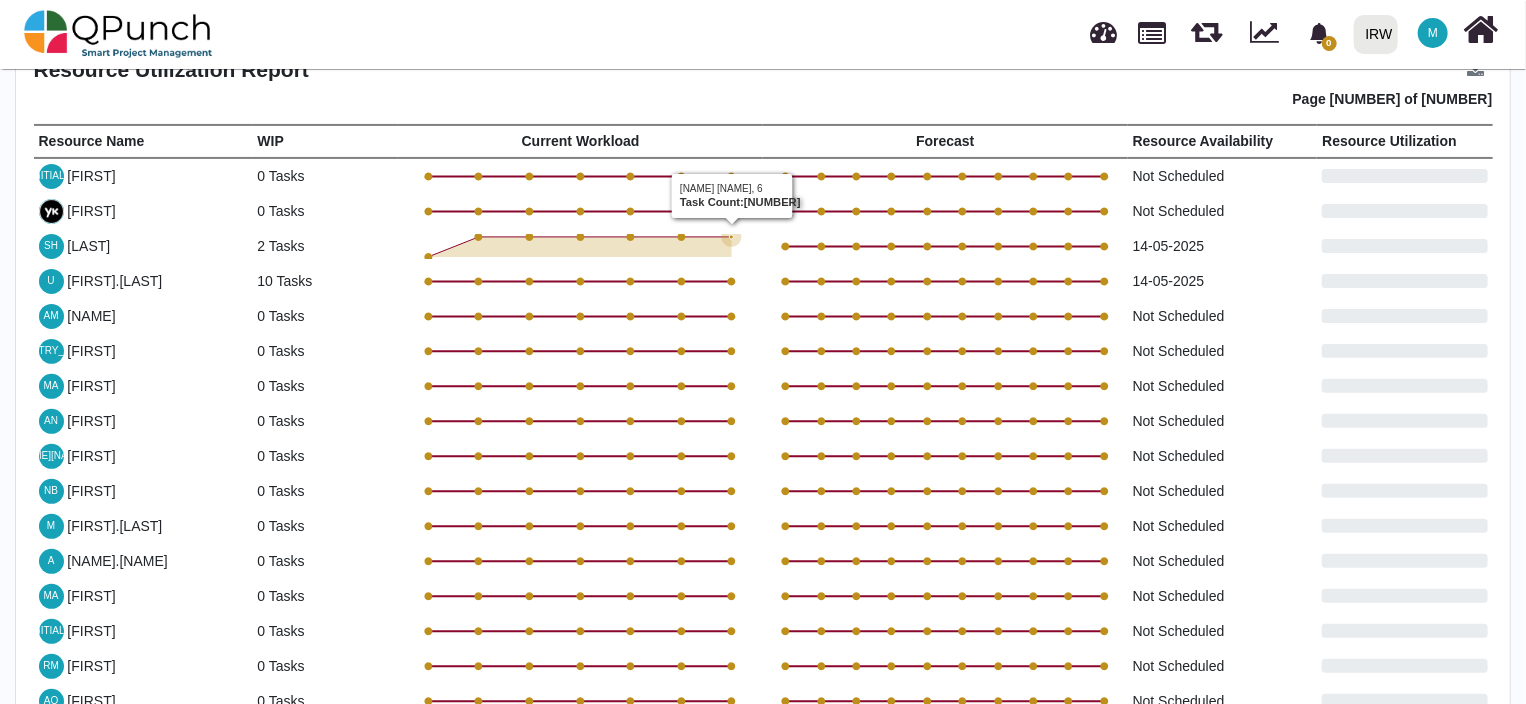 drag, startPoint x: 716, startPoint y: 240, endPoint x: 720, endPoint y: 252, distance: 12.649111 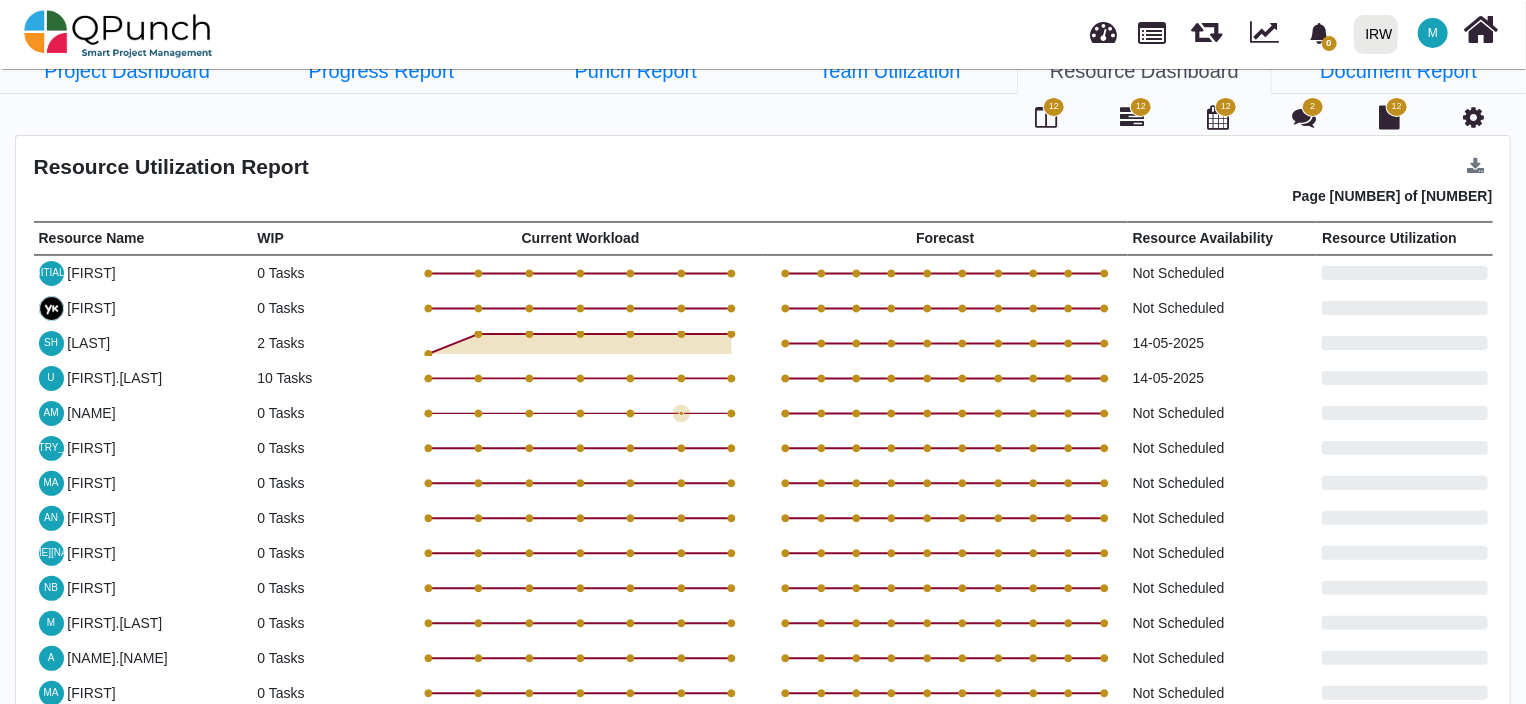 scroll, scrollTop: 0, scrollLeft: 0, axis: both 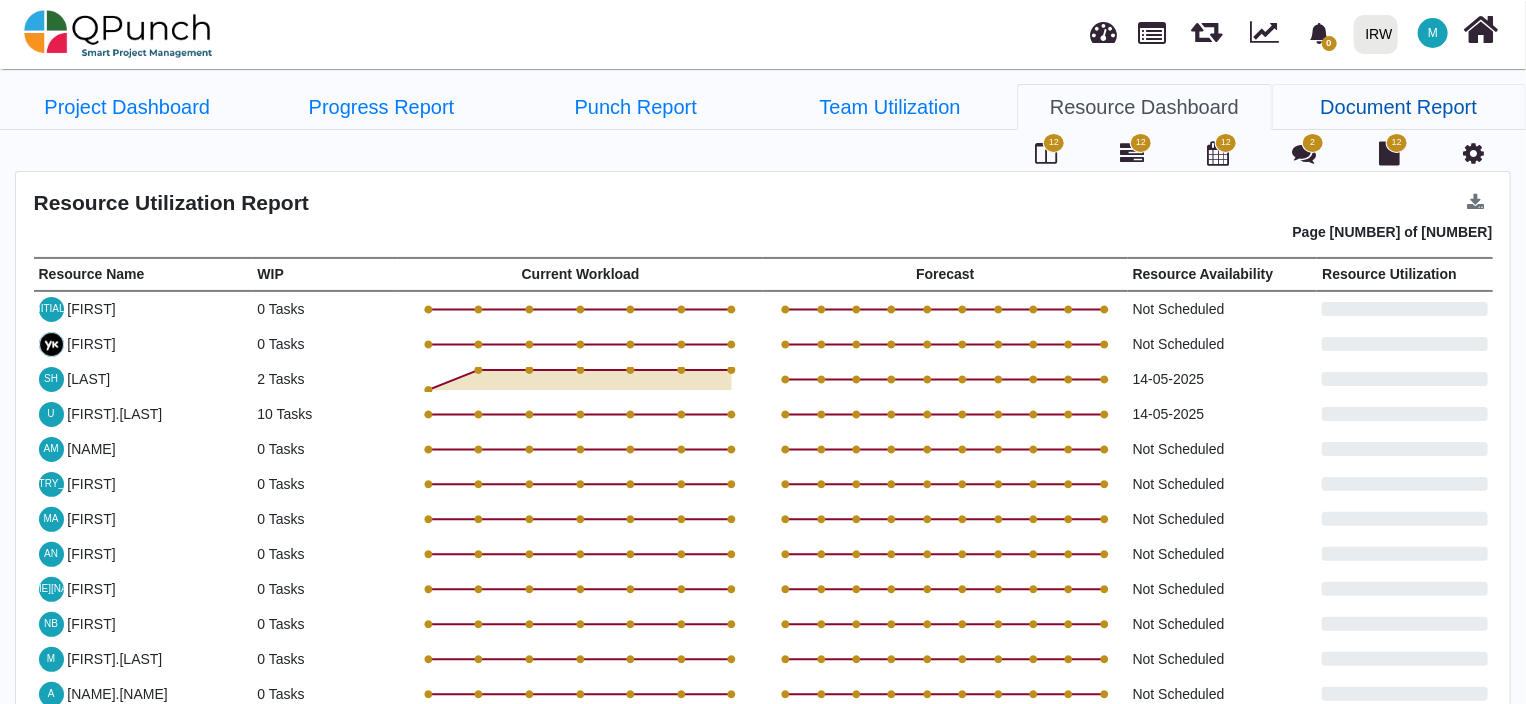 drag, startPoint x: 1404, startPoint y: 109, endPoint x: 1396, endPoint y: 117, distance: 11.313708 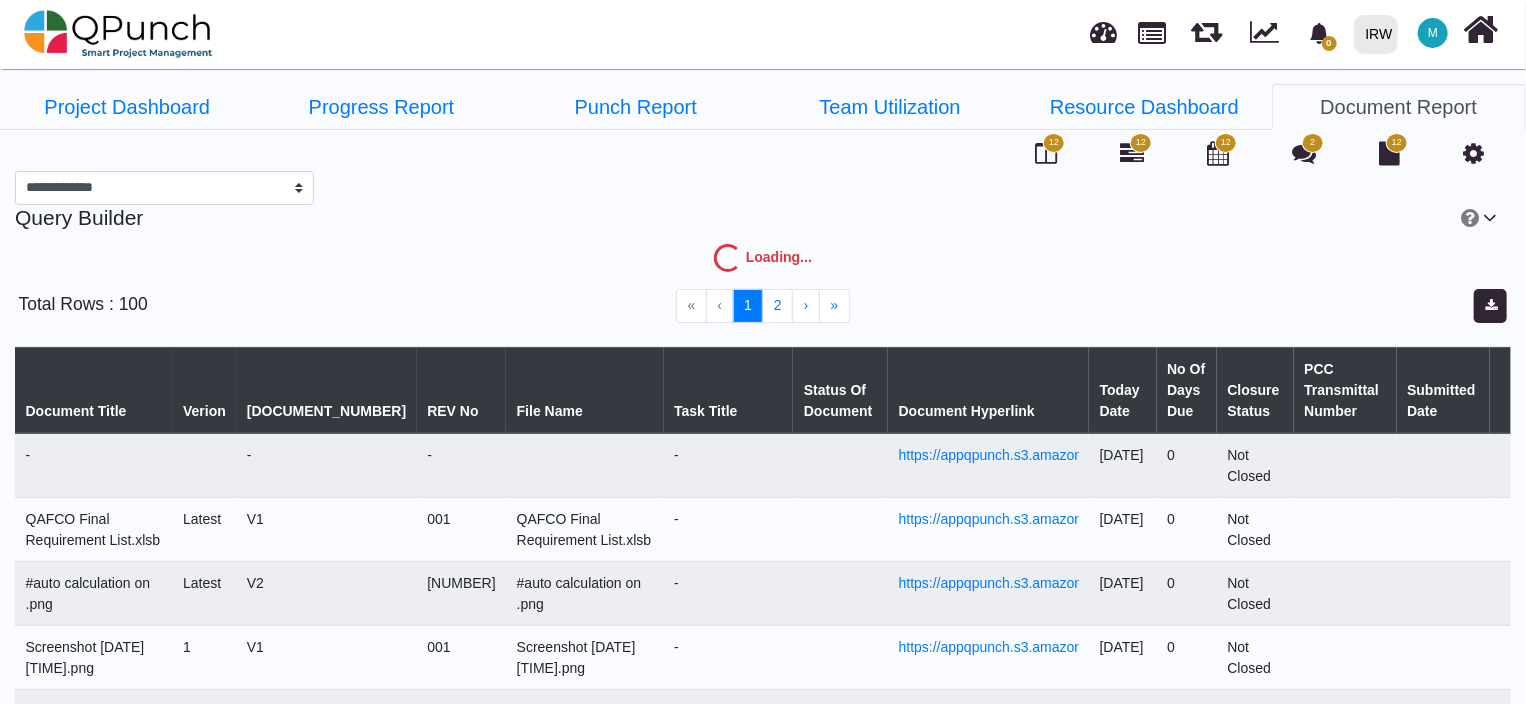select on "***" 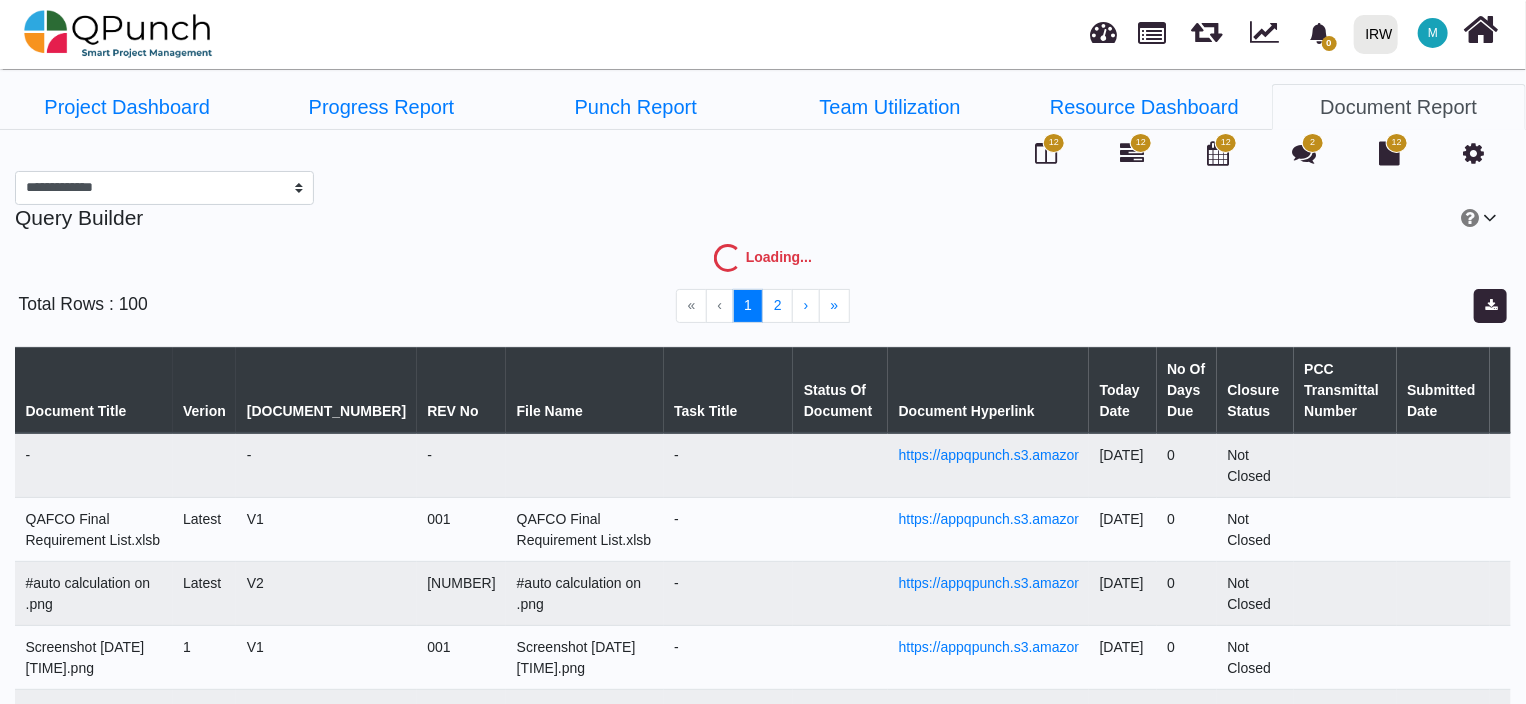 select 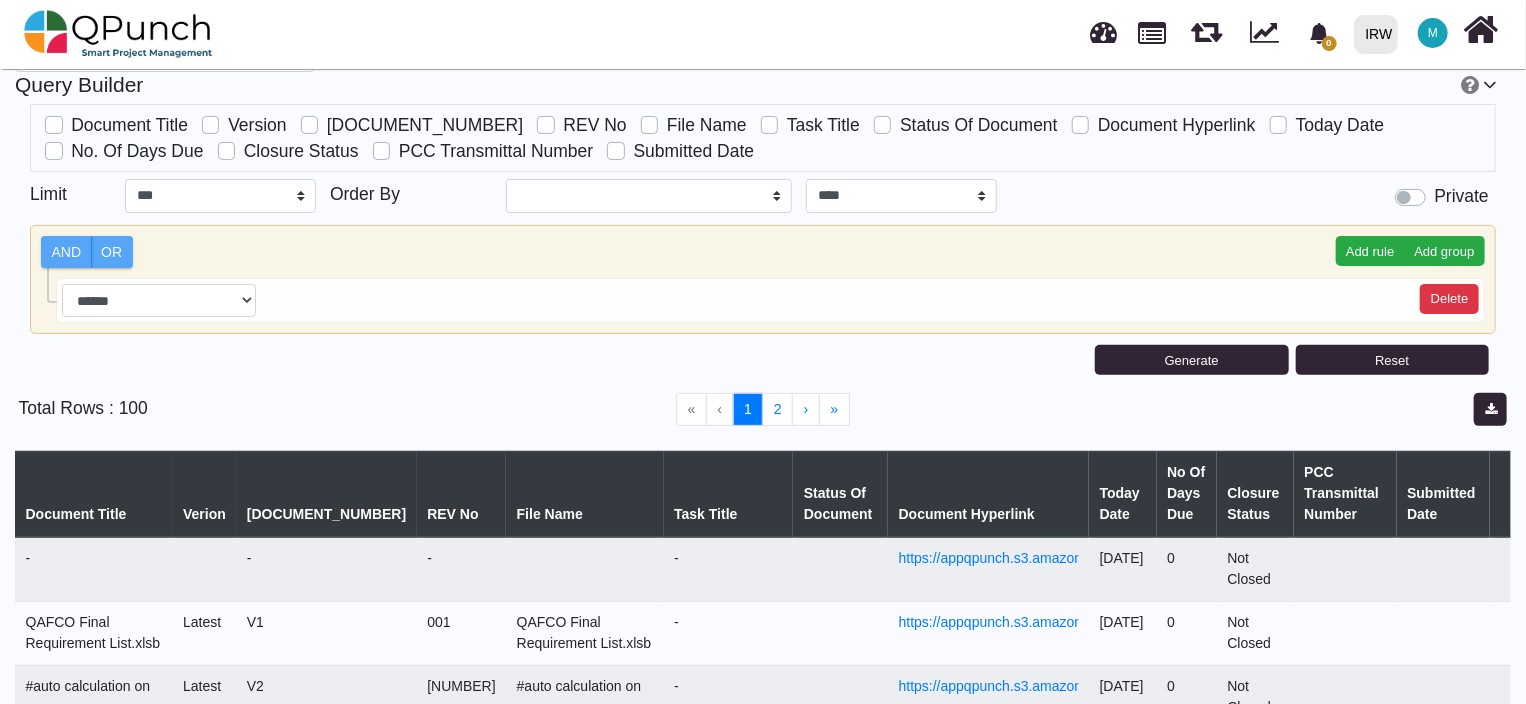 scroll, scrollTop: 0, scrollLeft: 0, axis: both 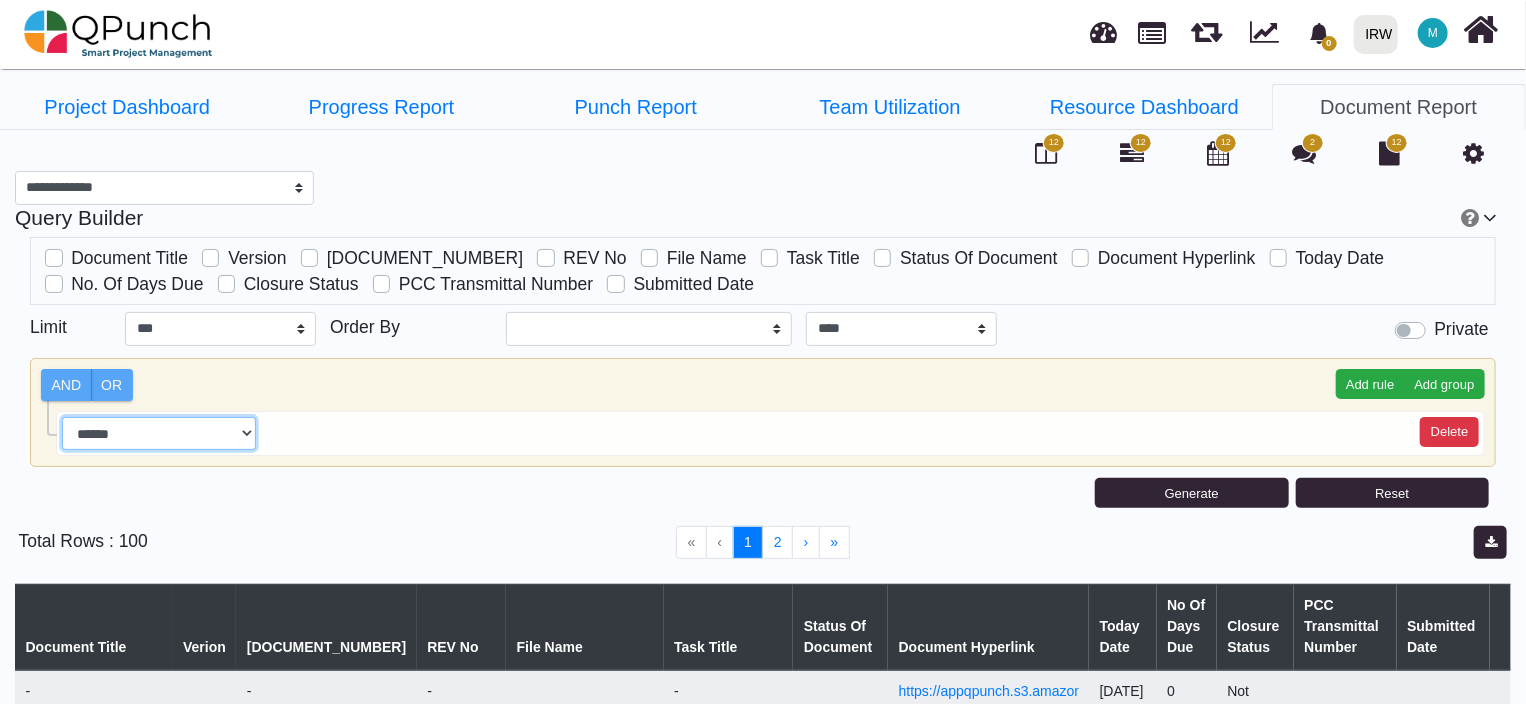 click on "**********" at bounding box center [159, 434] 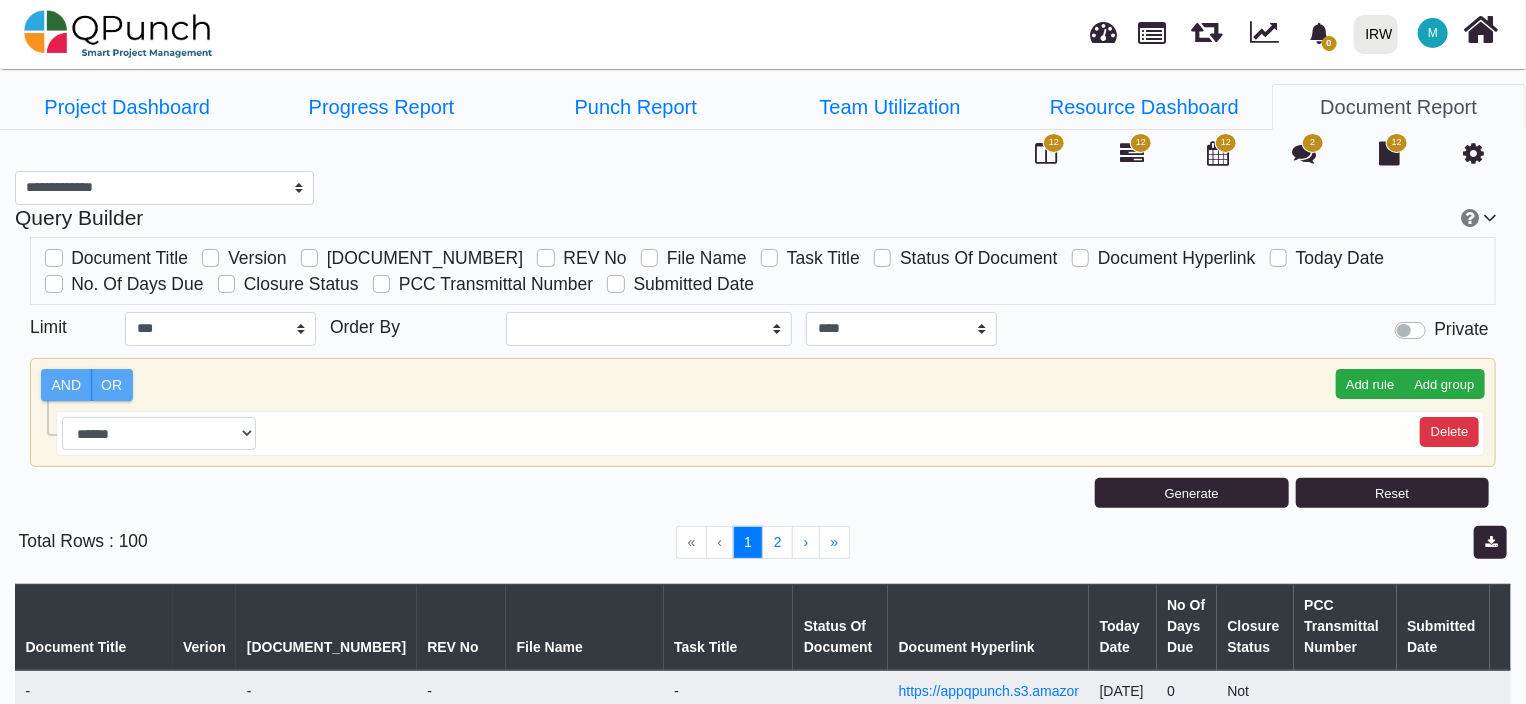 click on "**********" at bounding box center (770, 434) 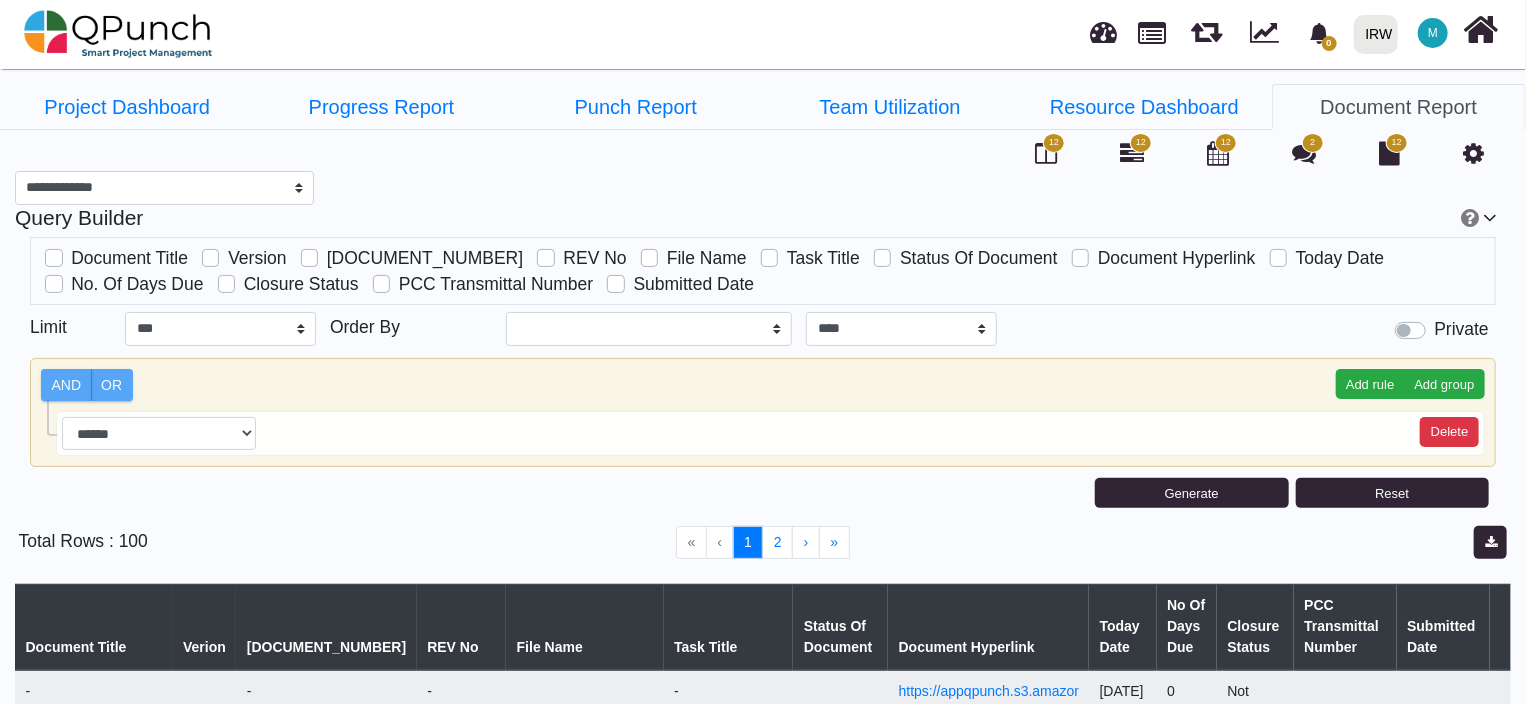 scroll, scrollTop: 0, scrollLeft: 0, axis: both 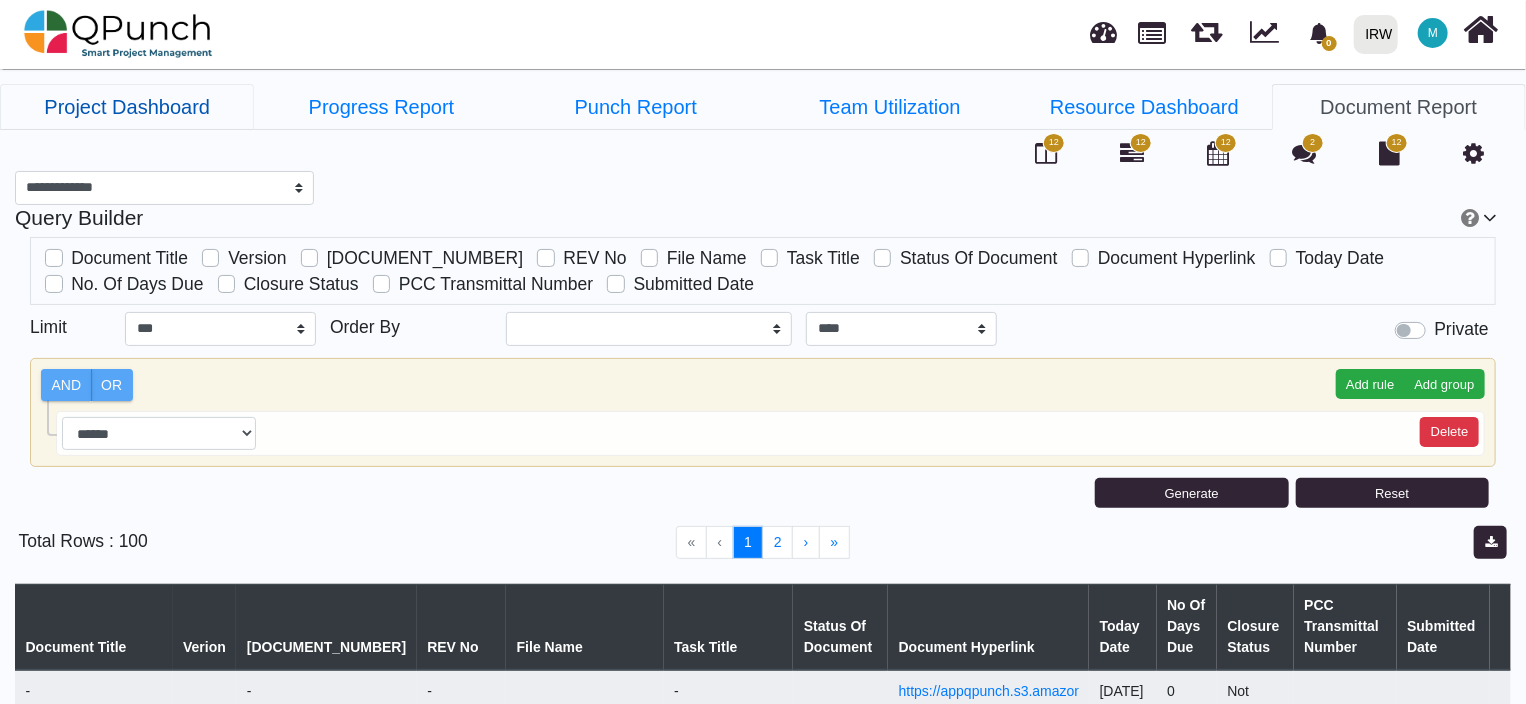click on "Project Dashboard" at bounding box center [127, 107] 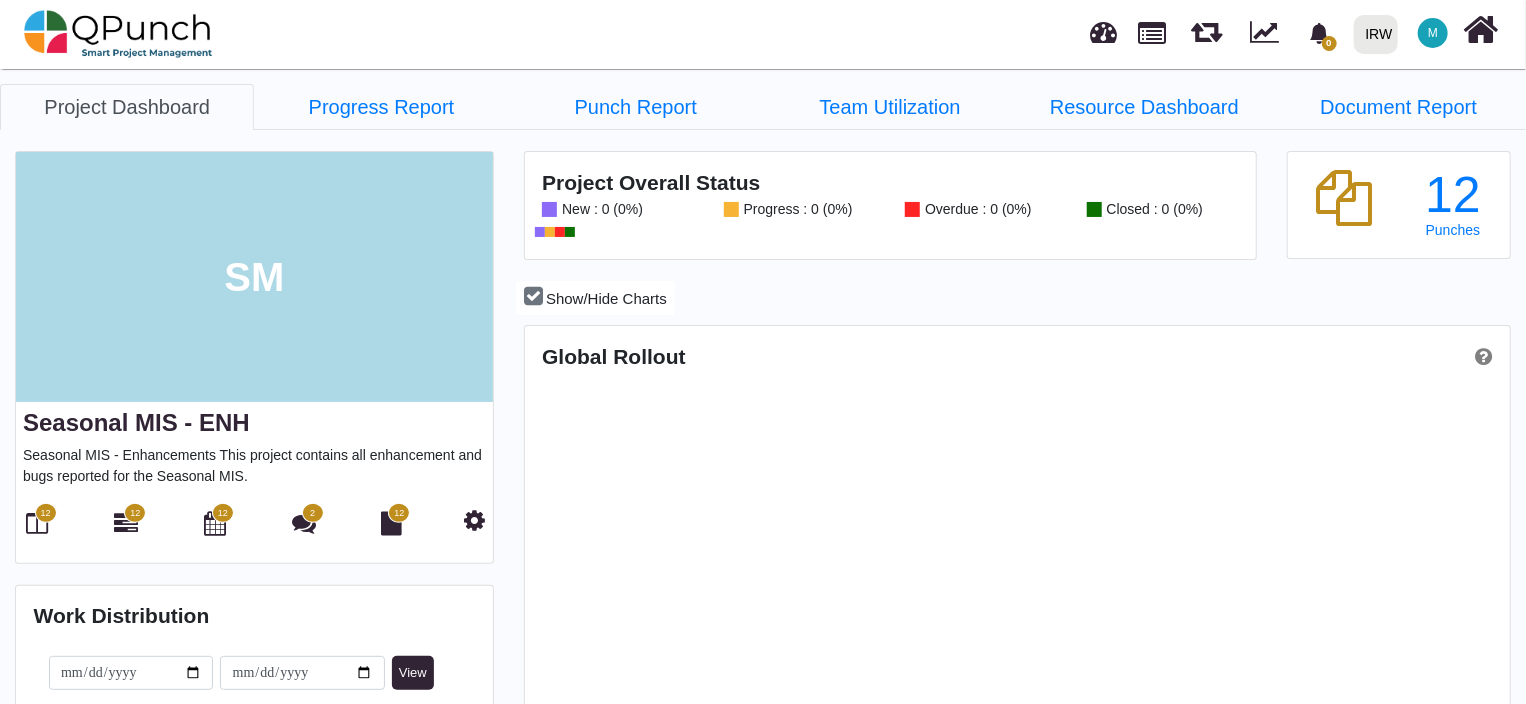 scroll, scrollTop: 999688, scrollLeft: 999346, axis: both 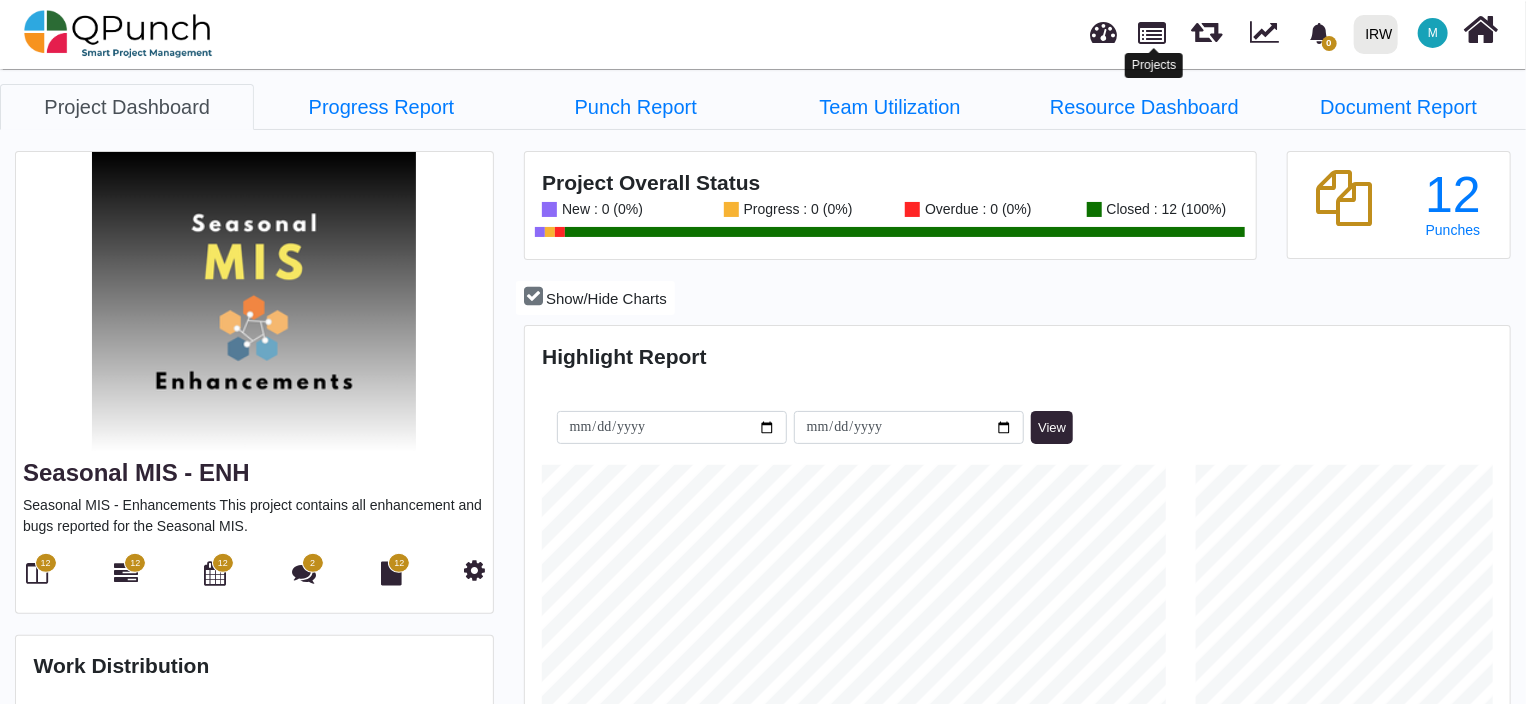 click at bounding box center (1153, 31) 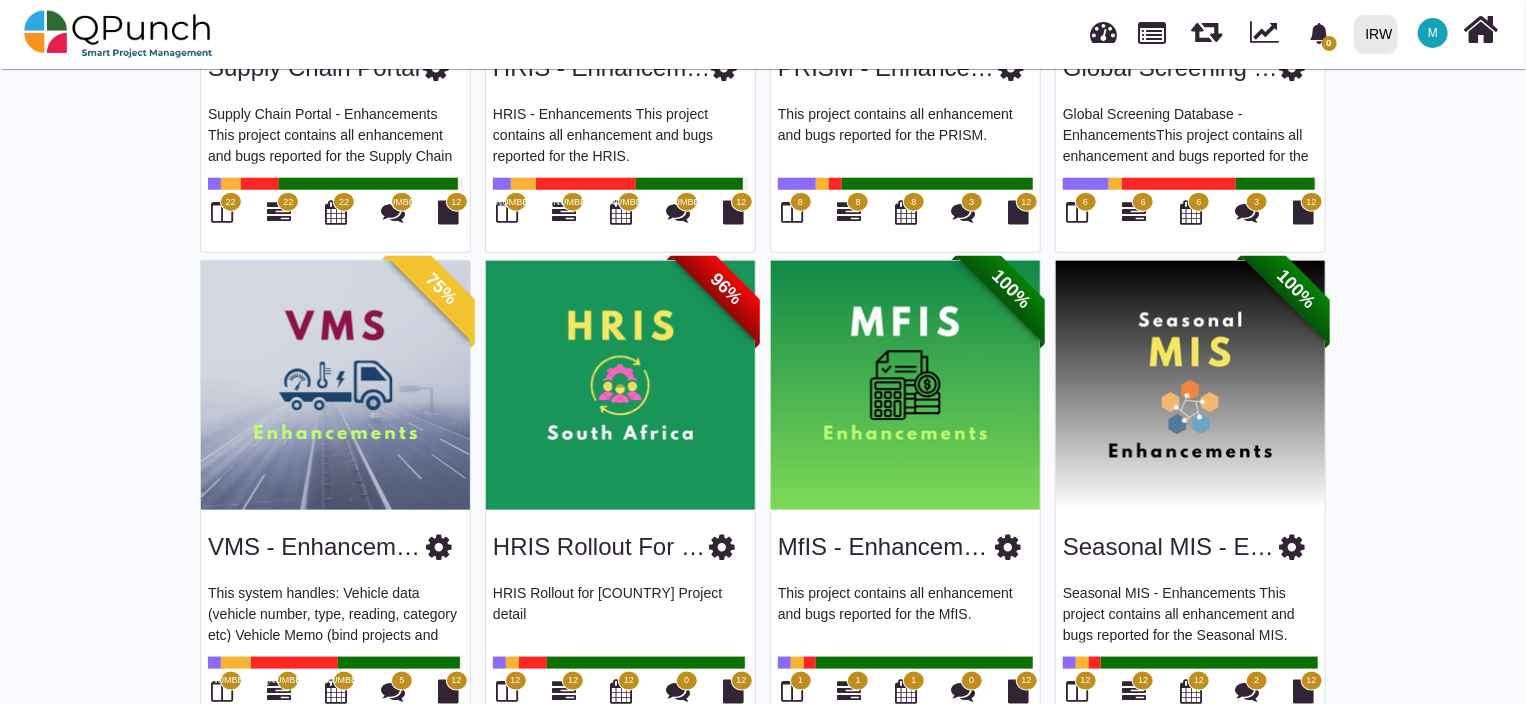 scroll, scrollTop: 933, scrollLeft: 0, axis: vertical 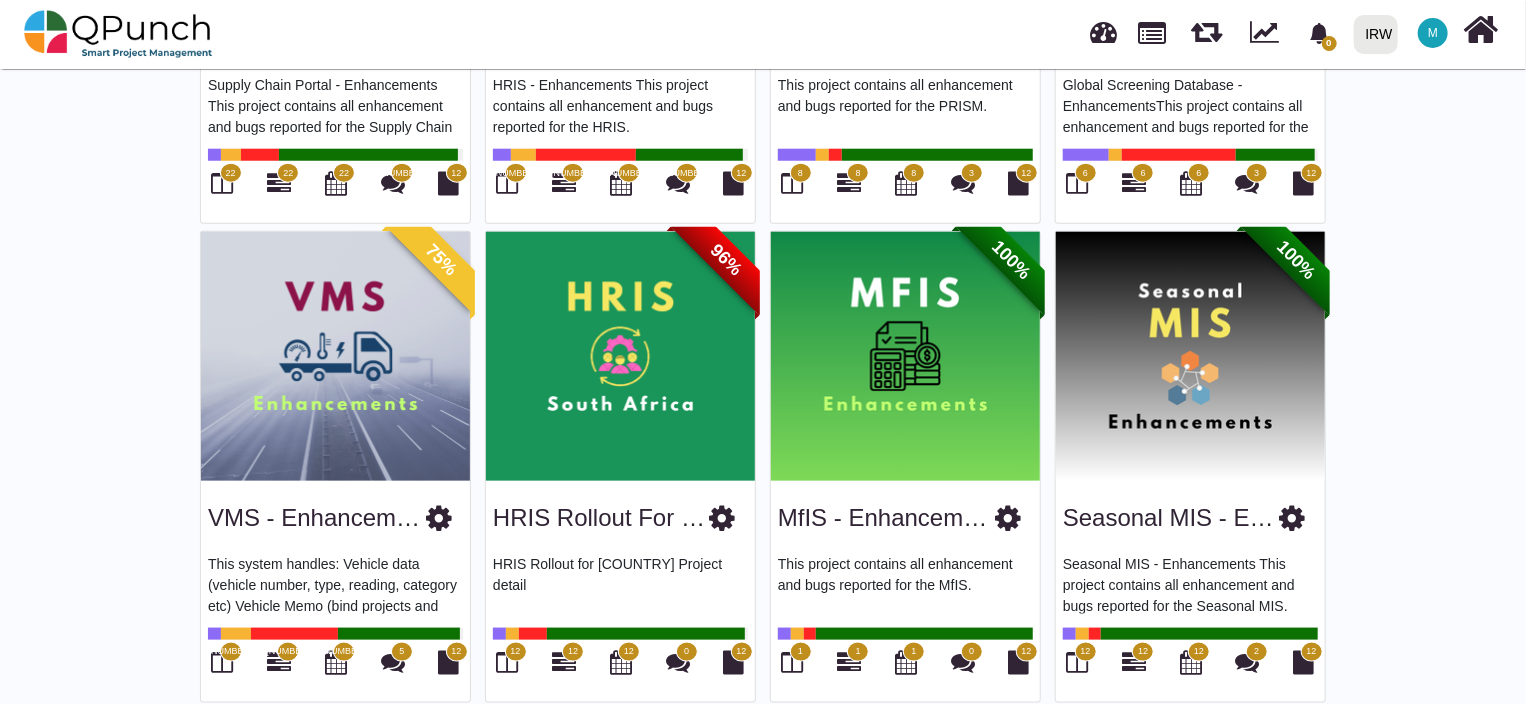 click at bounding box center (335, 357) 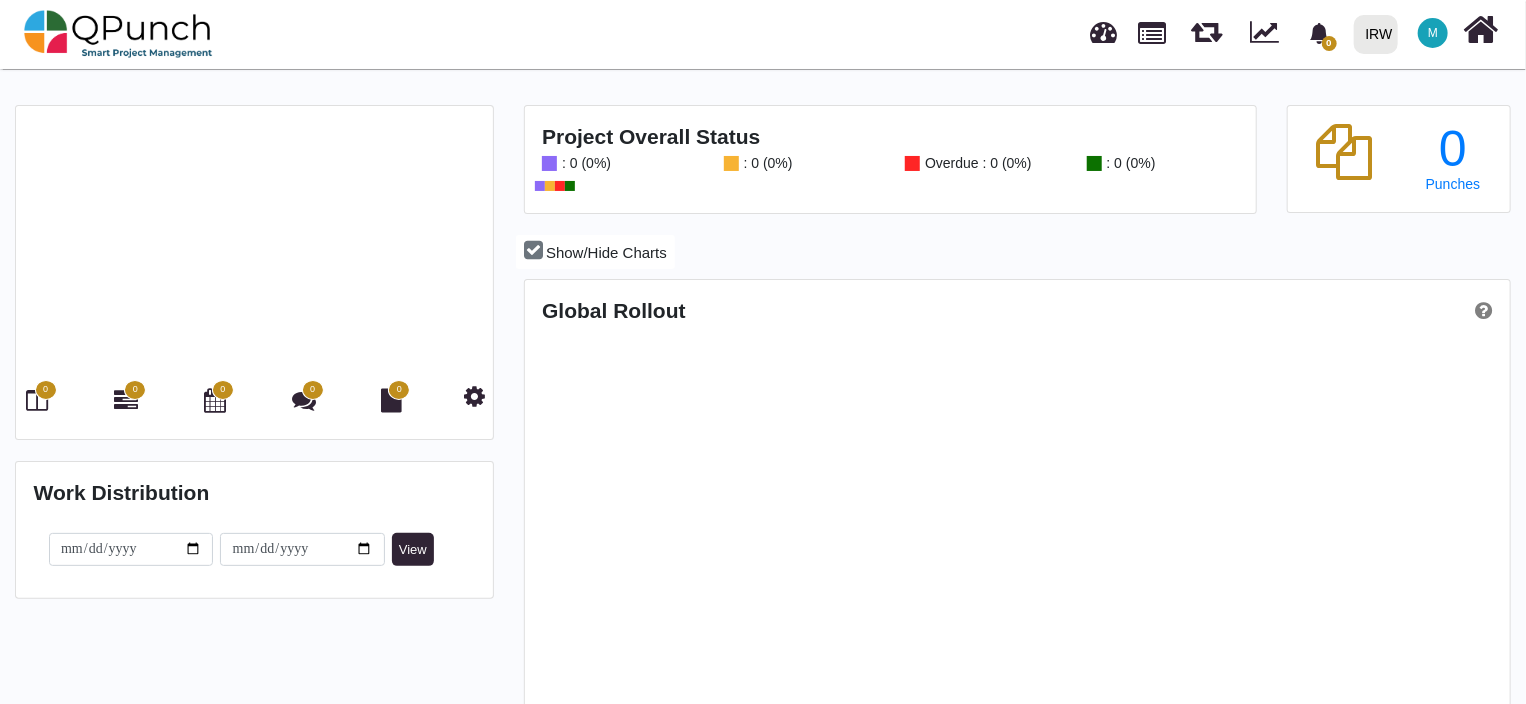 scroll, scrollTop: 999568, scrollLeft: 999019, axis: both 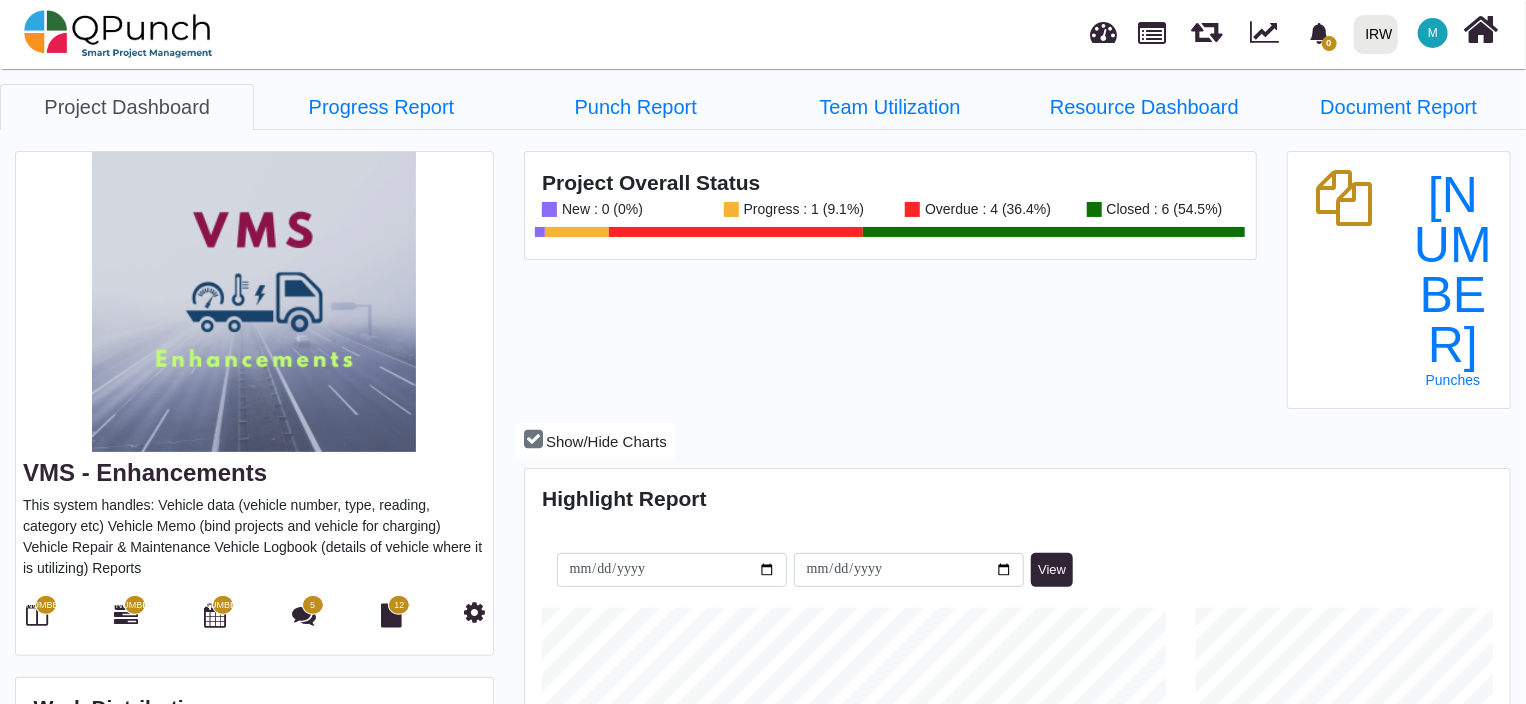 click on "[NUMBER]" at bounding box center (46, 606) 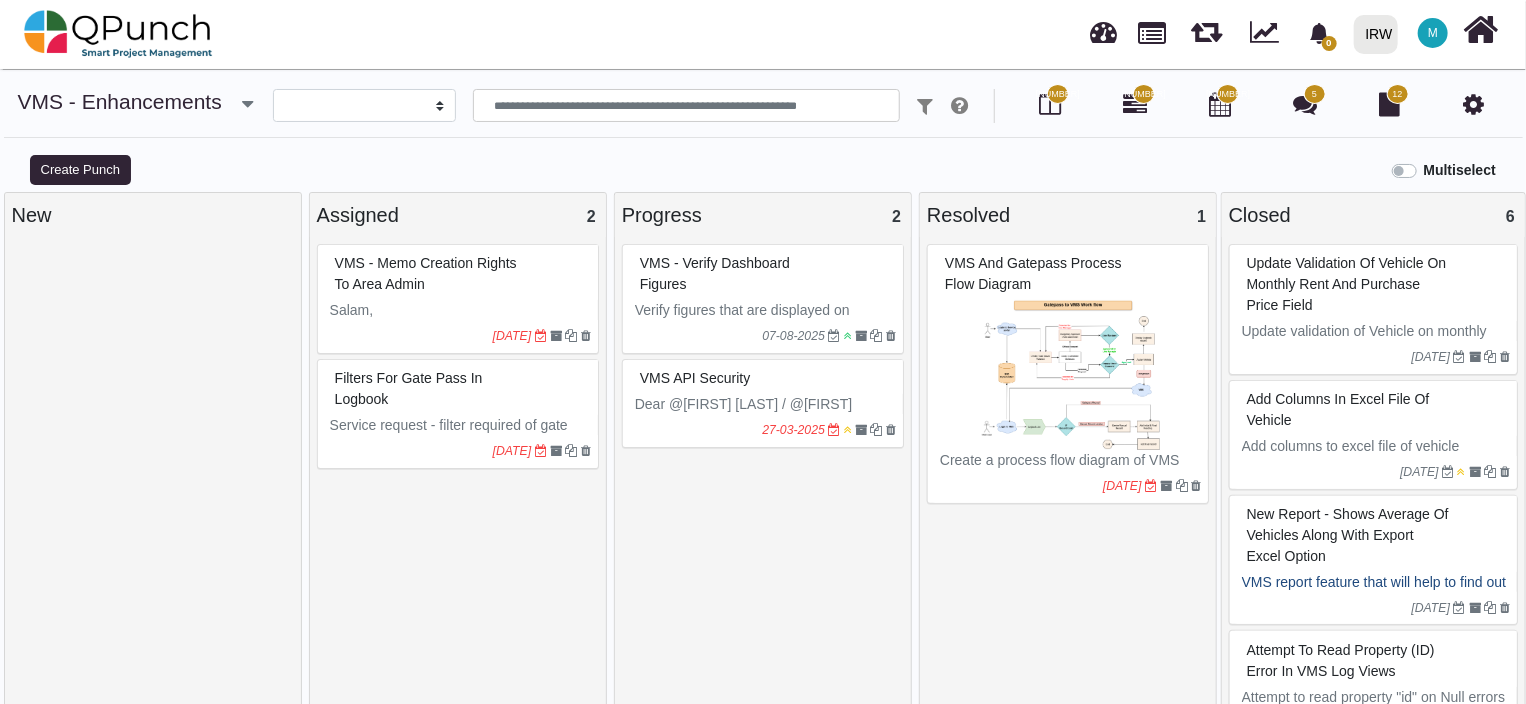 select 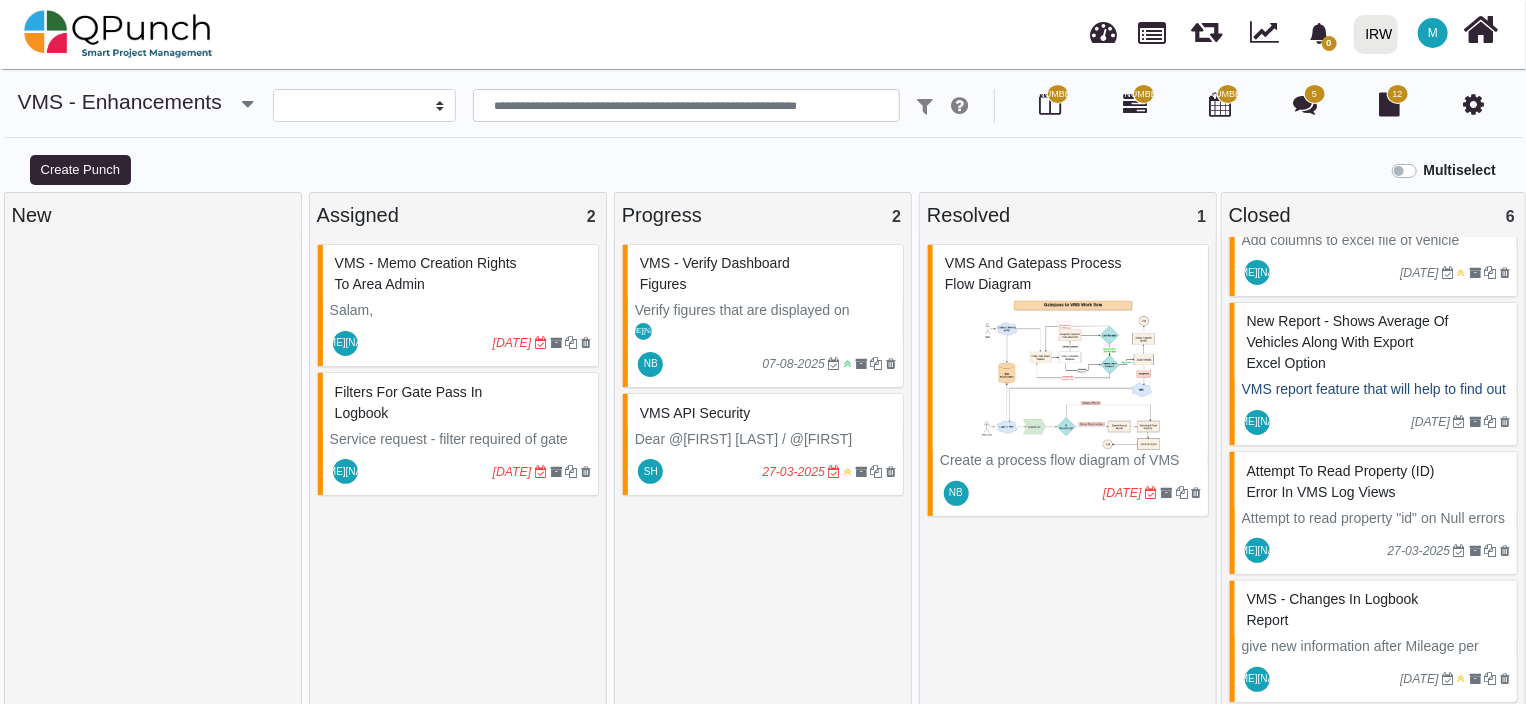 scroll, scrollTop: 356, scrollLeft: 0, axis: vertical 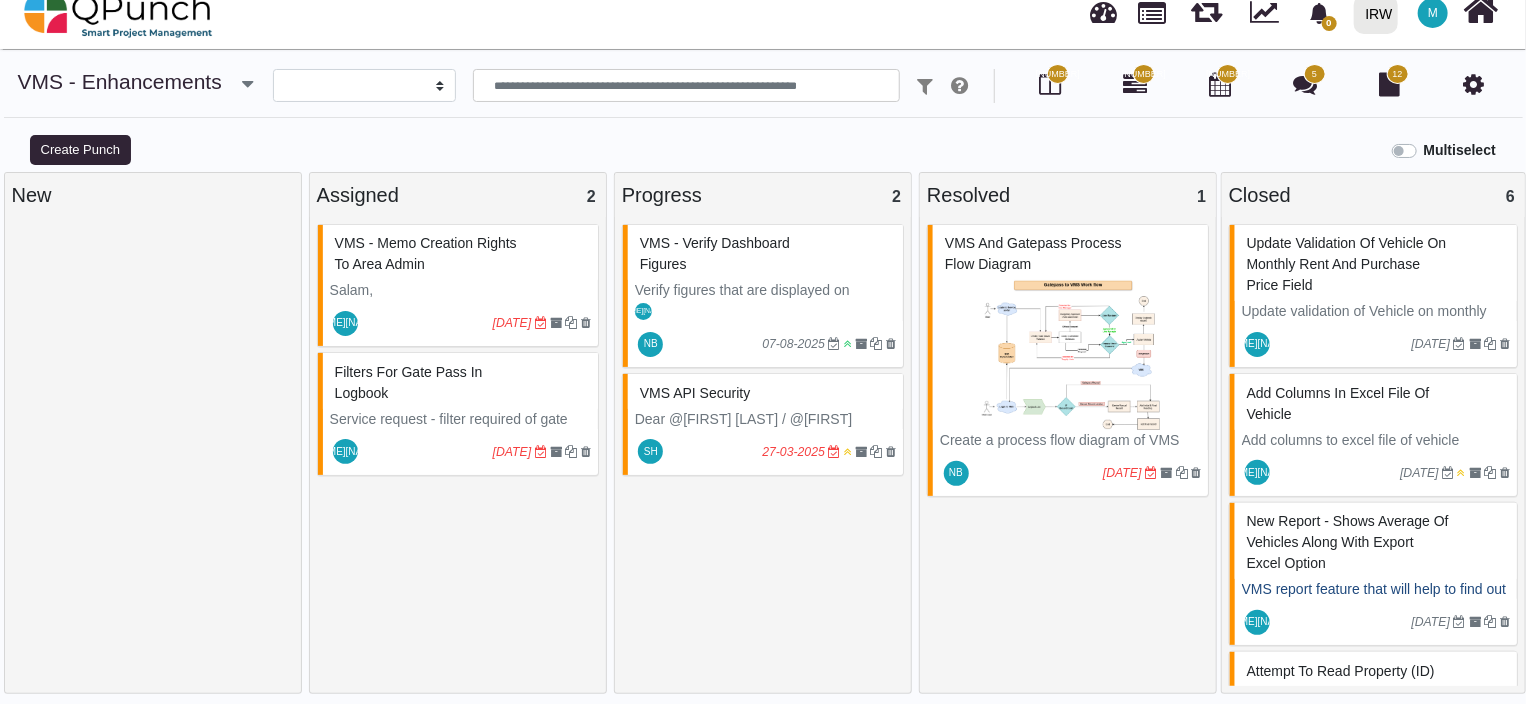 click on "5" at bounding box center [1315, 74] 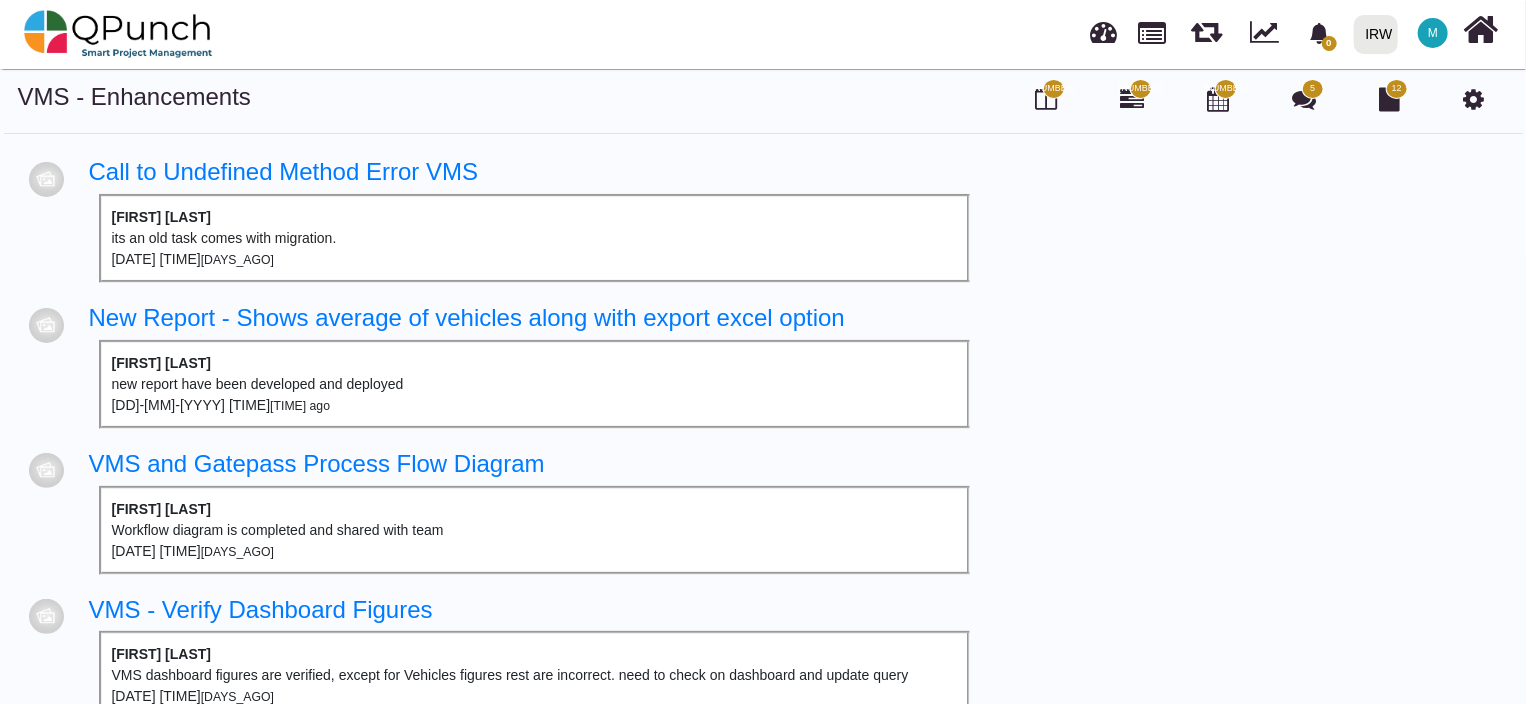 scroll, scrollTop: 0, scrollLeft: 0, axis: both 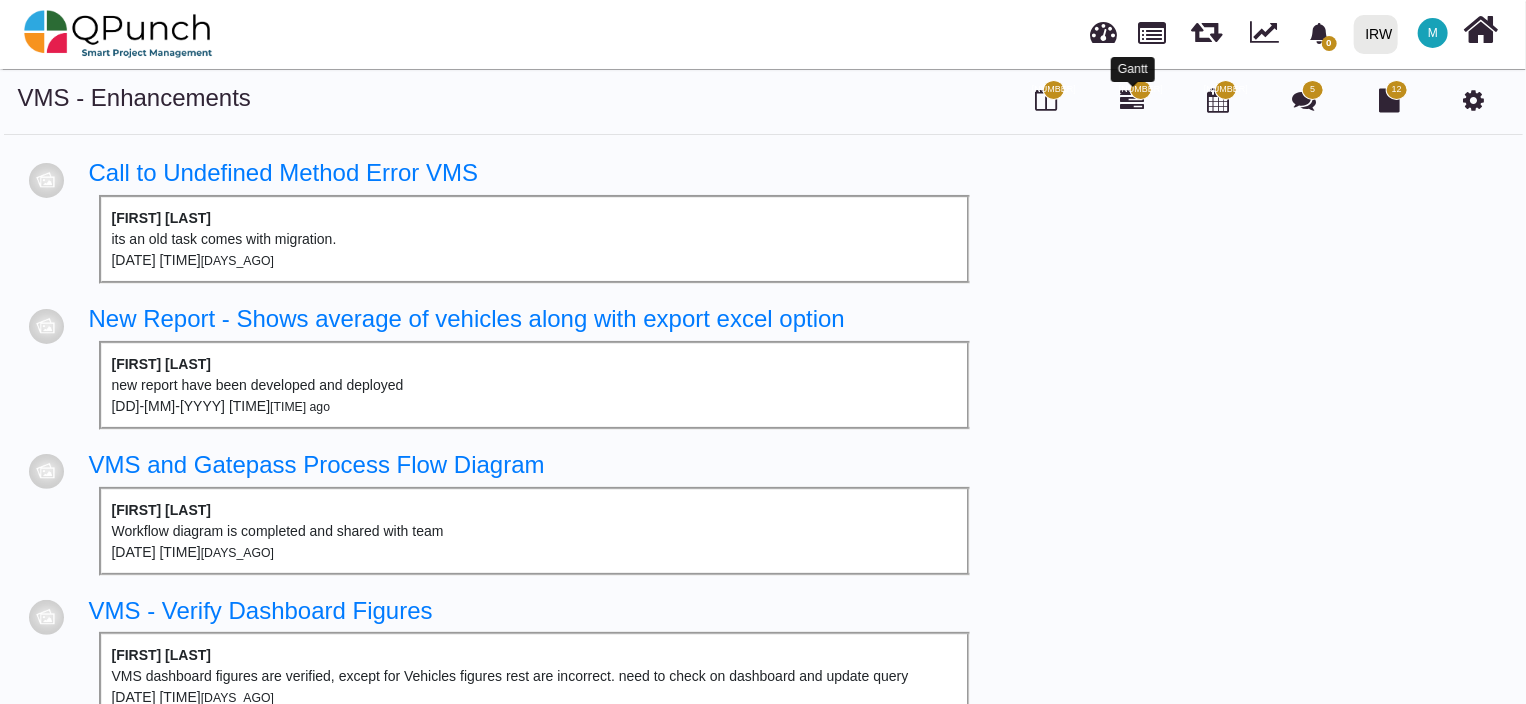 click at bounding box center (1132, 100) 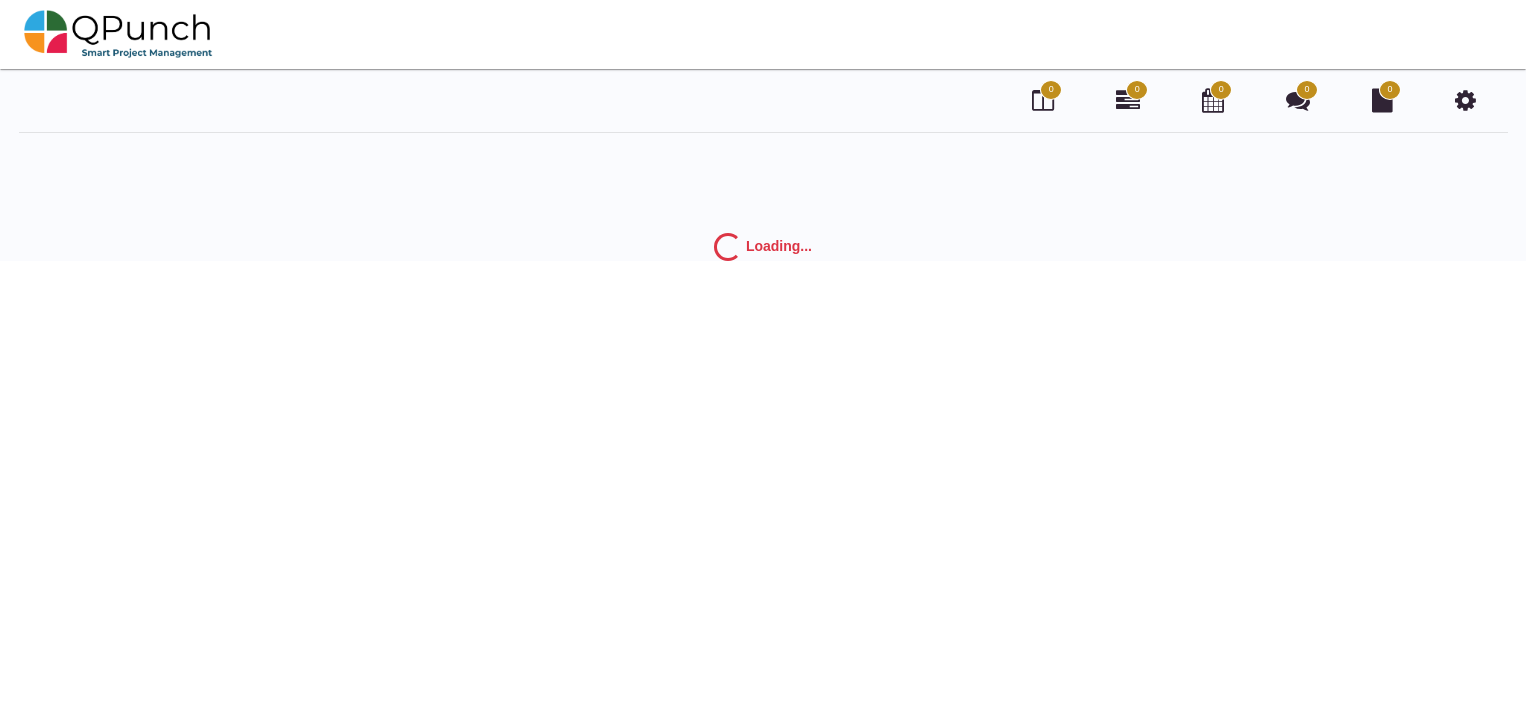 scroll, scrollTop: 0, scrollLeft: 0, axis: both 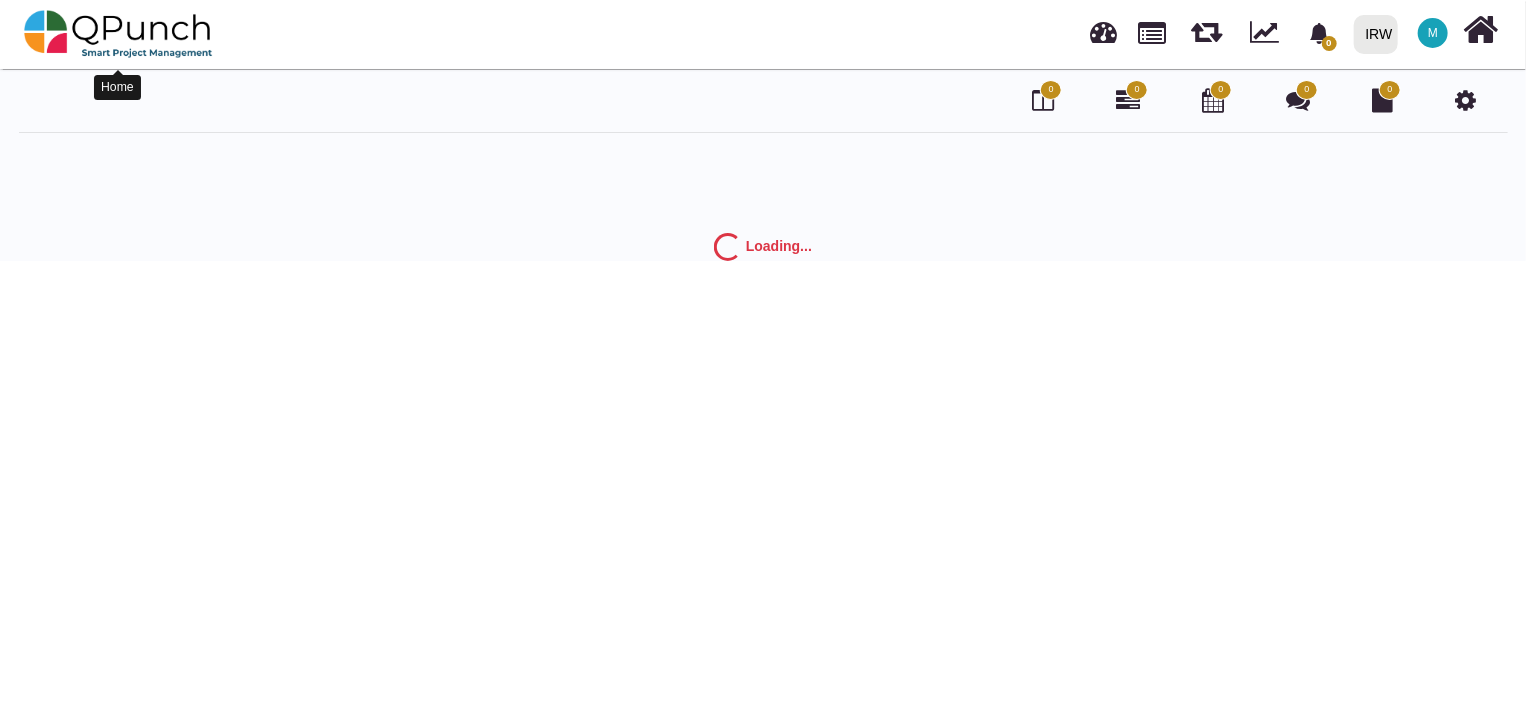 click at bounding box center (118, 34) 